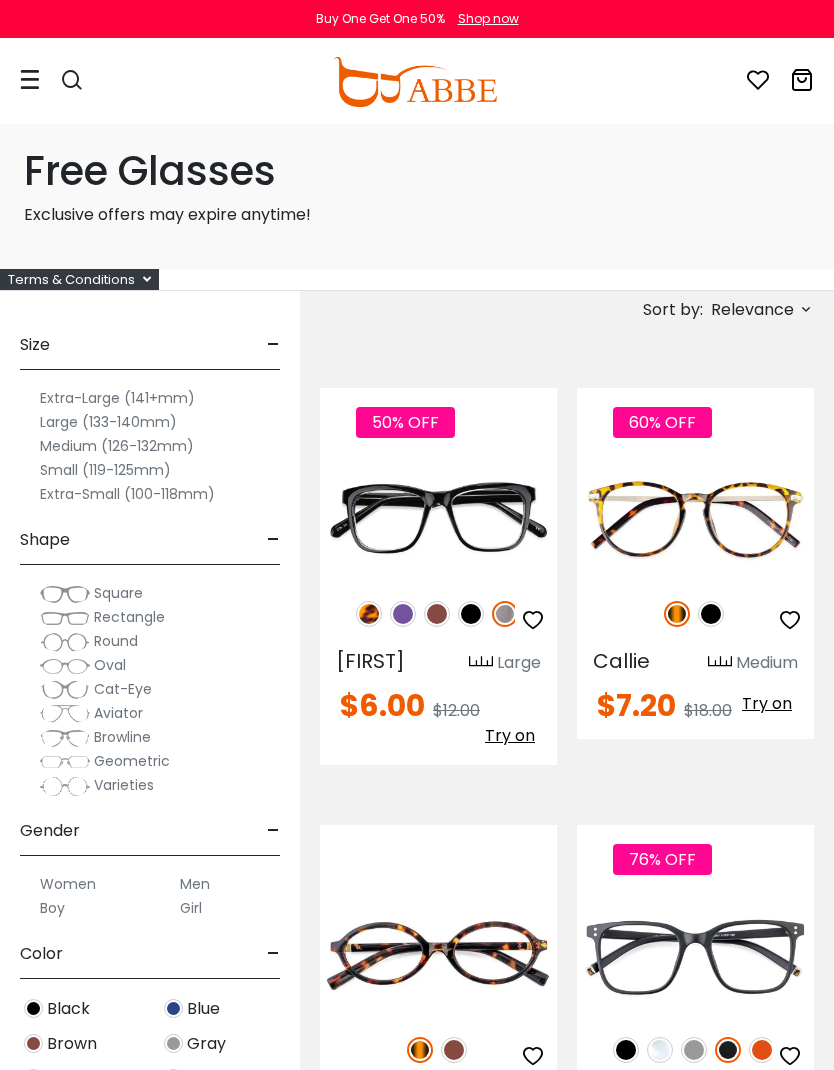 scroll, scrollTop: 0, scrollLeft: 0, axis: both 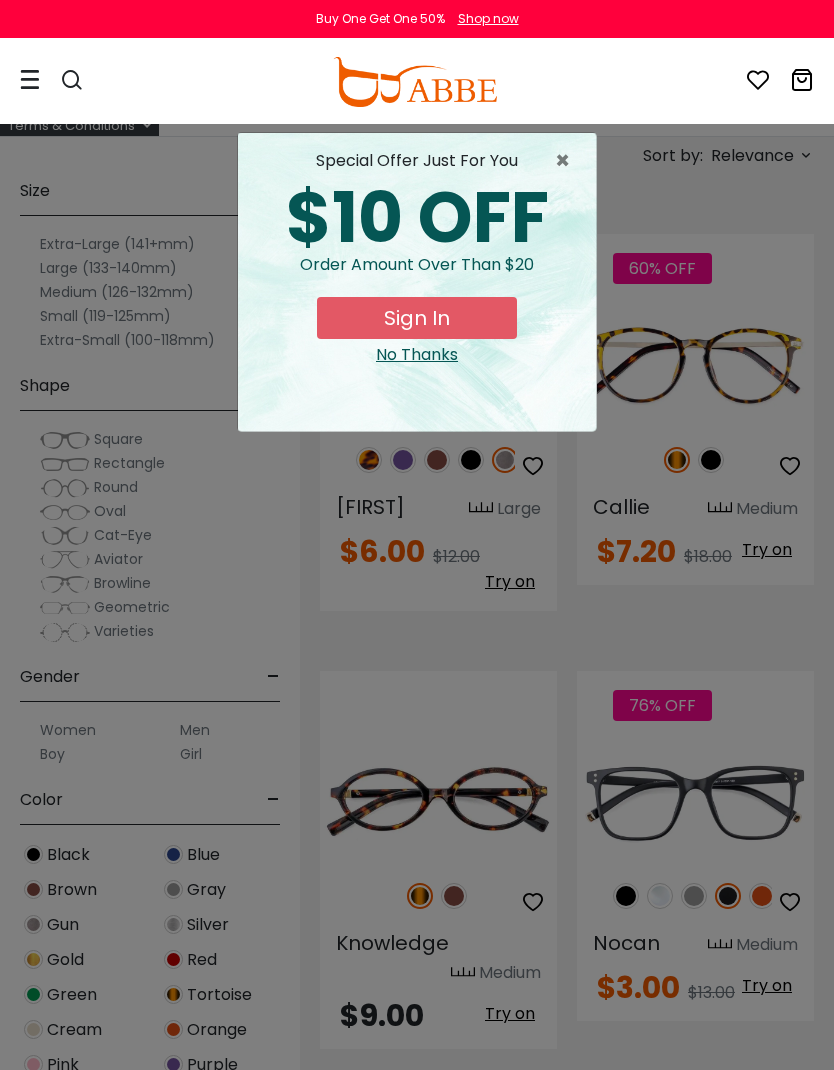click on "Sign In" at bounding box center (417, 318) 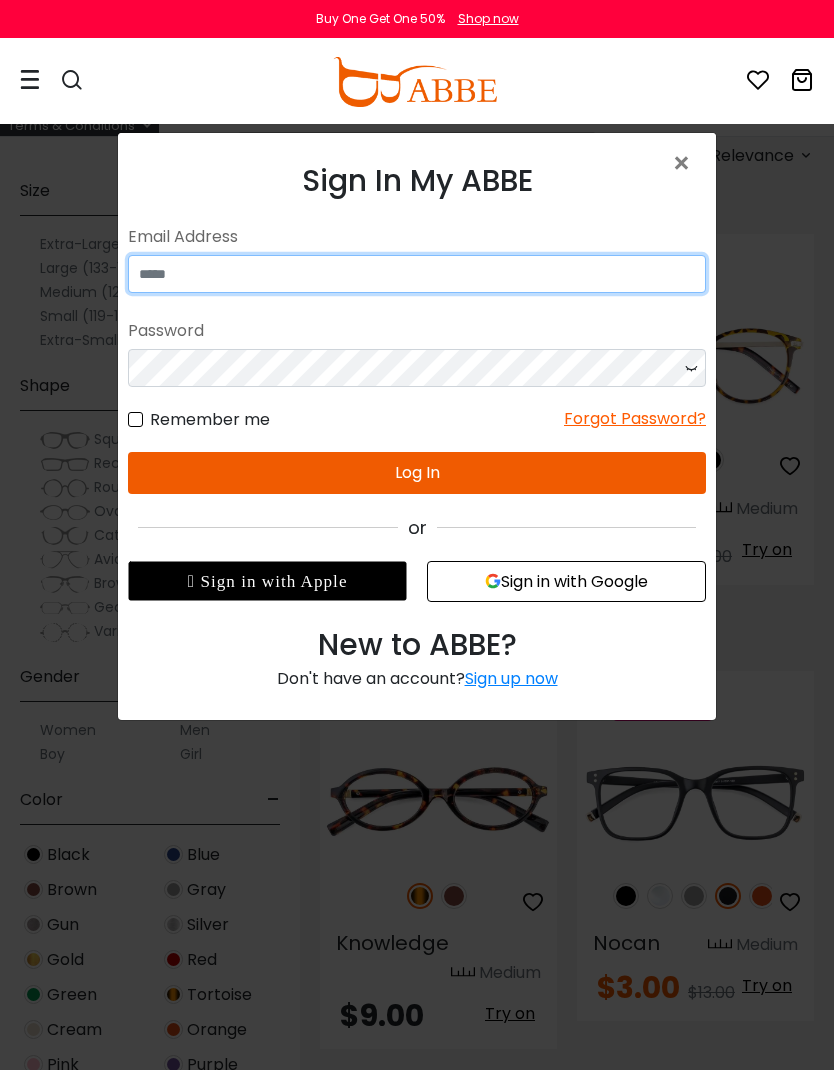 click at bounding box center (417, 274) 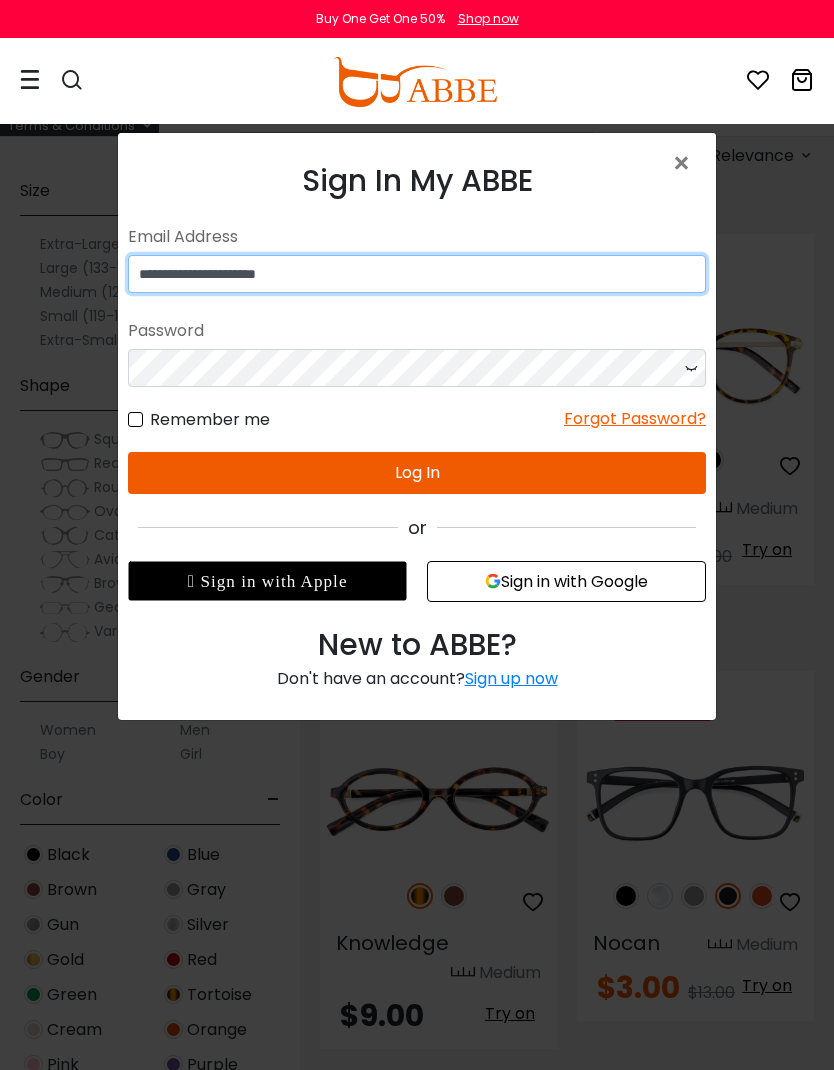 type on "**********" 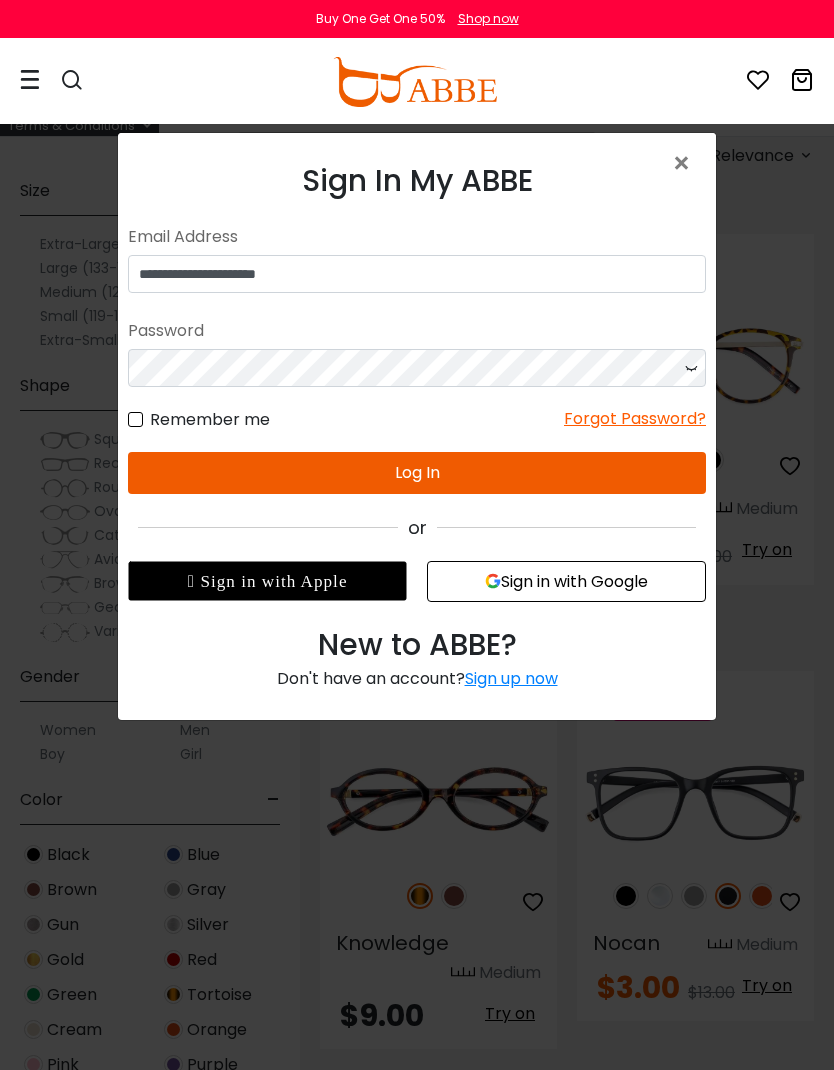 click on "Sign up now" at bounding box center [511, 678] 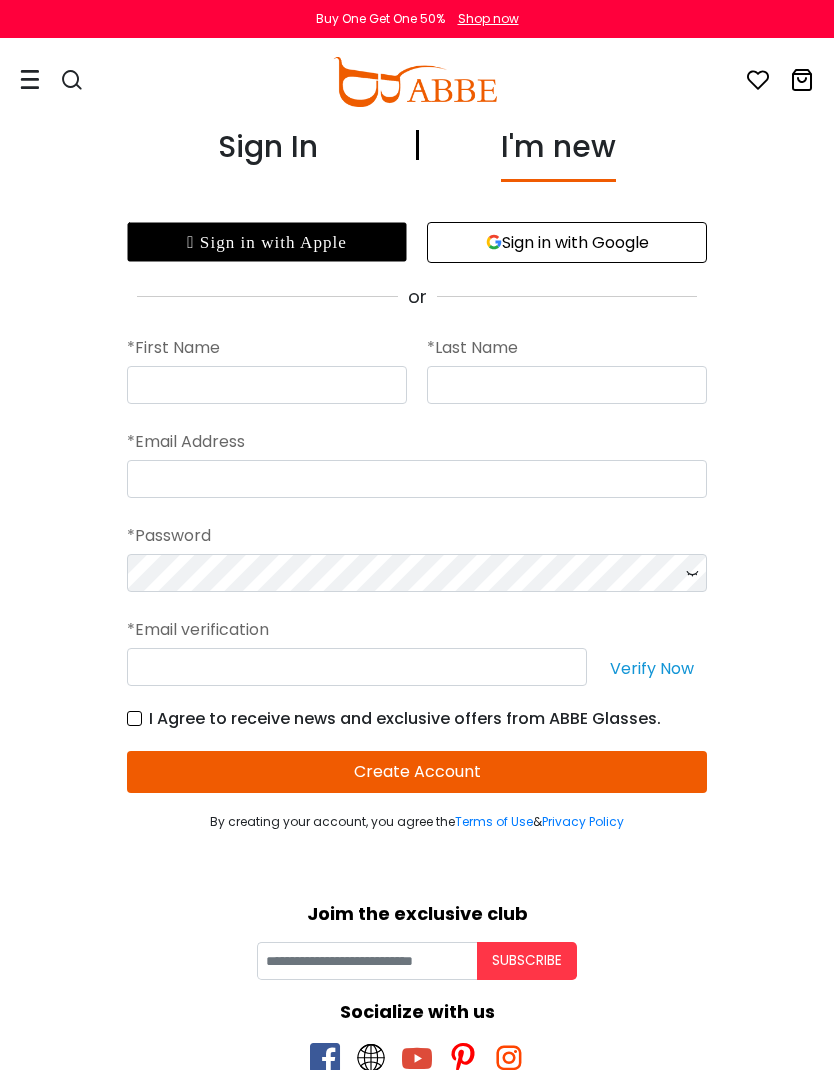 scroll, scrollTop: 0, scrollLeft: 0, axis: both 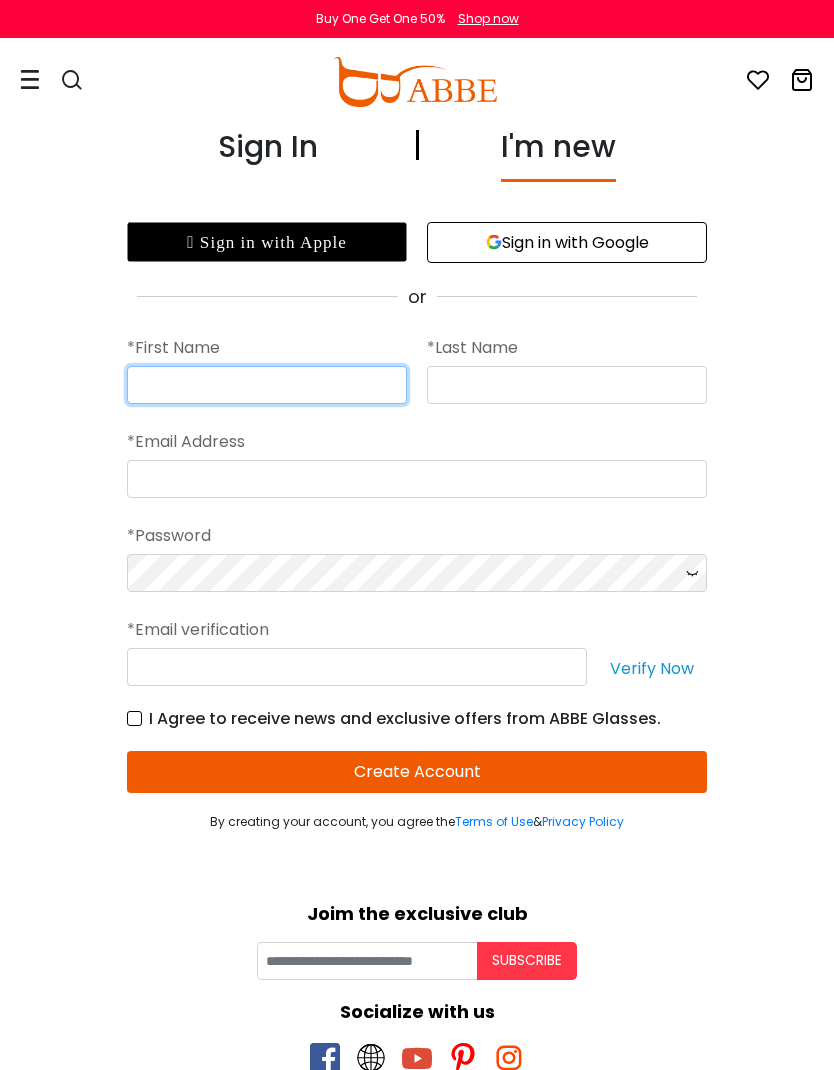 click at bounding box center (267, 385) 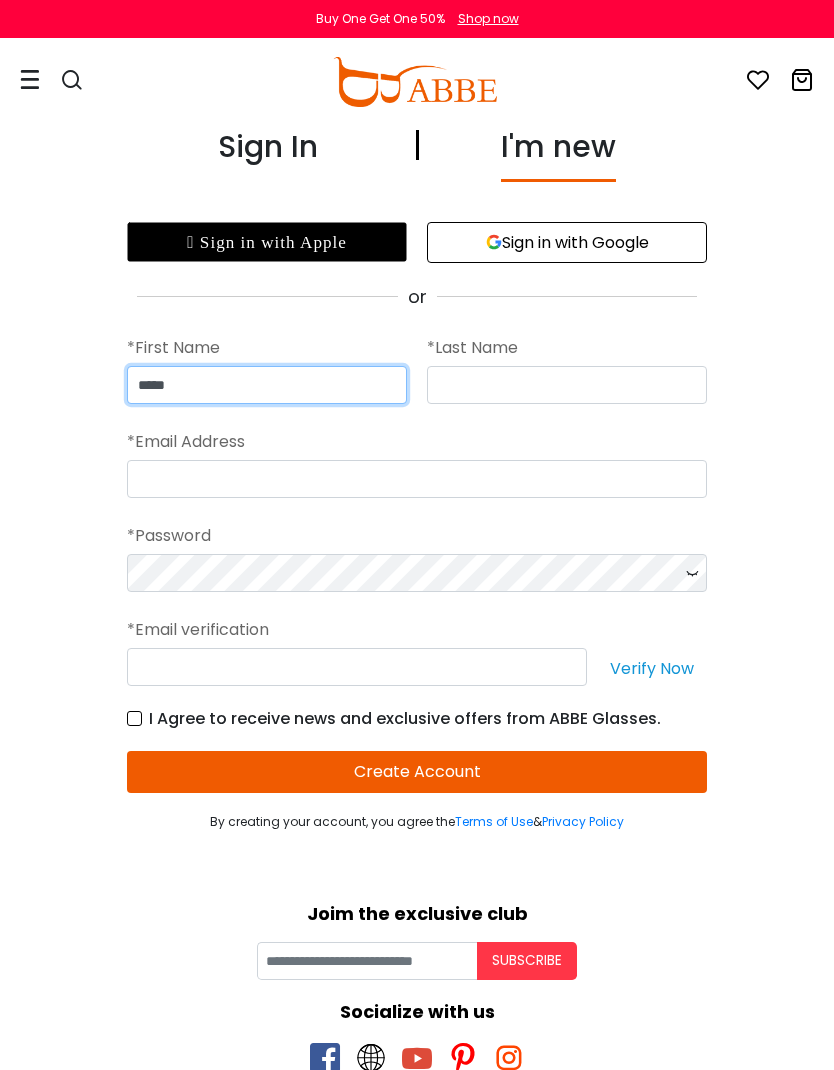 type on "*****" 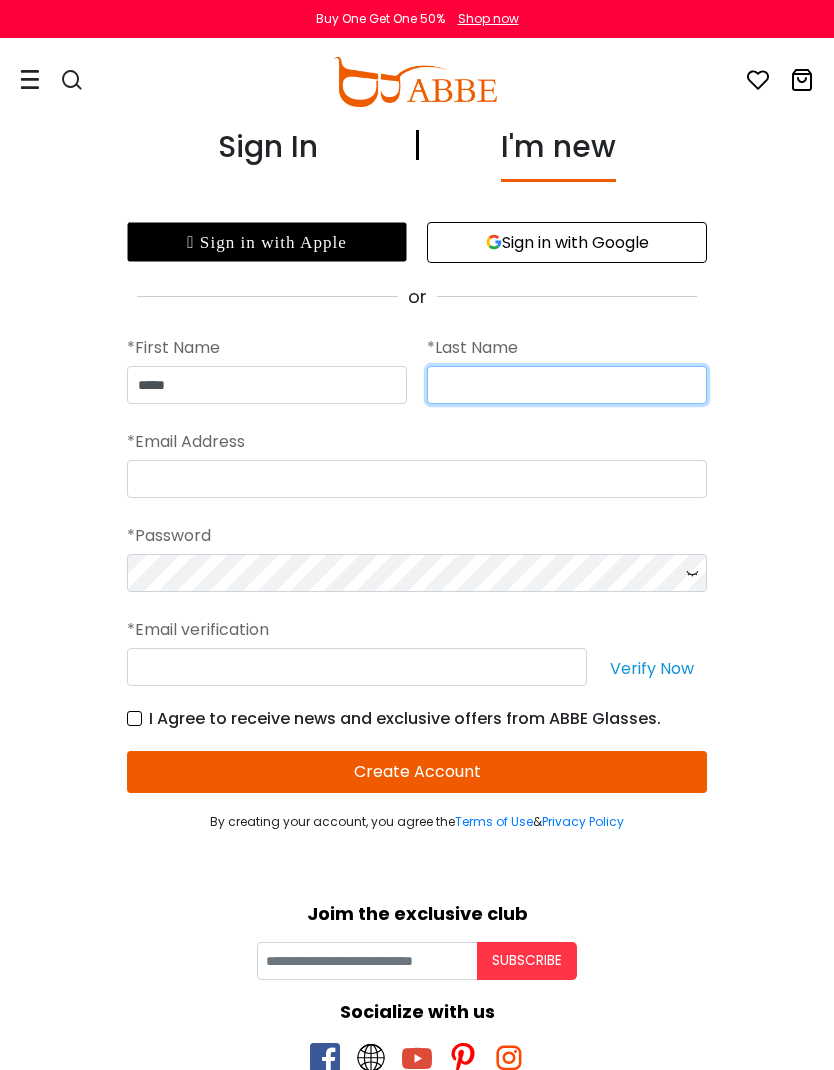 click at bounding box center (567, 385) 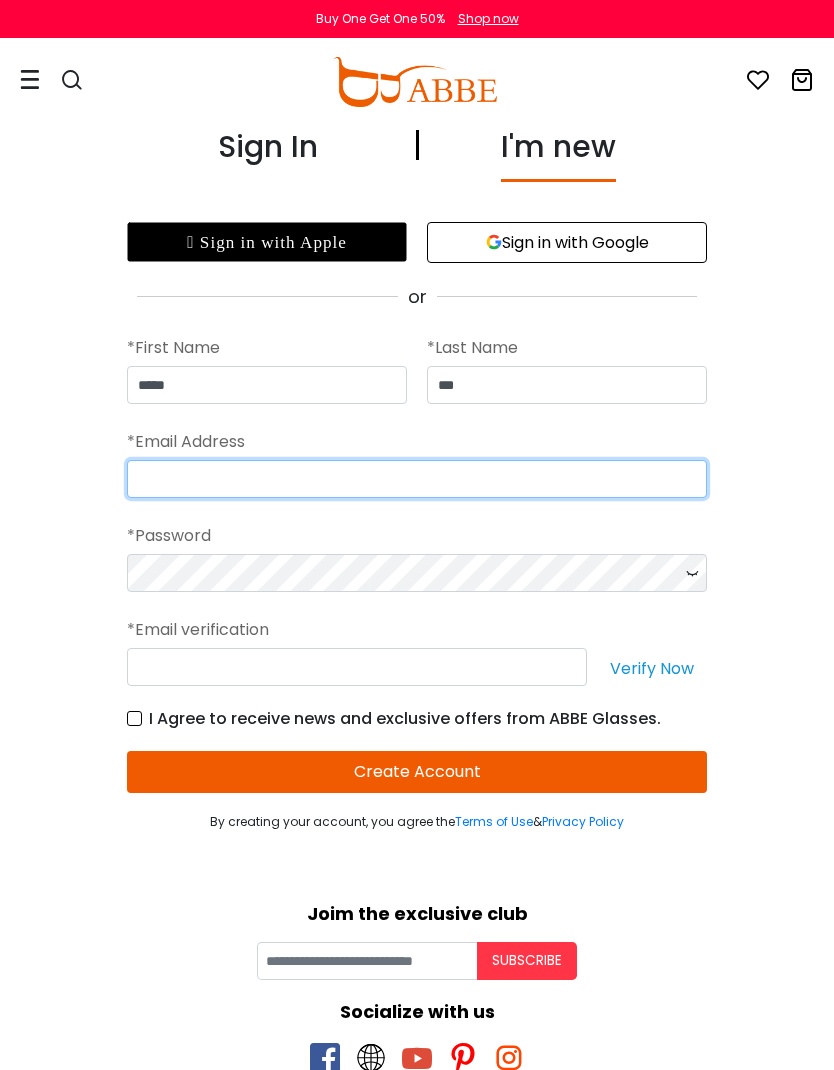 click at bounding box center (417, 479) 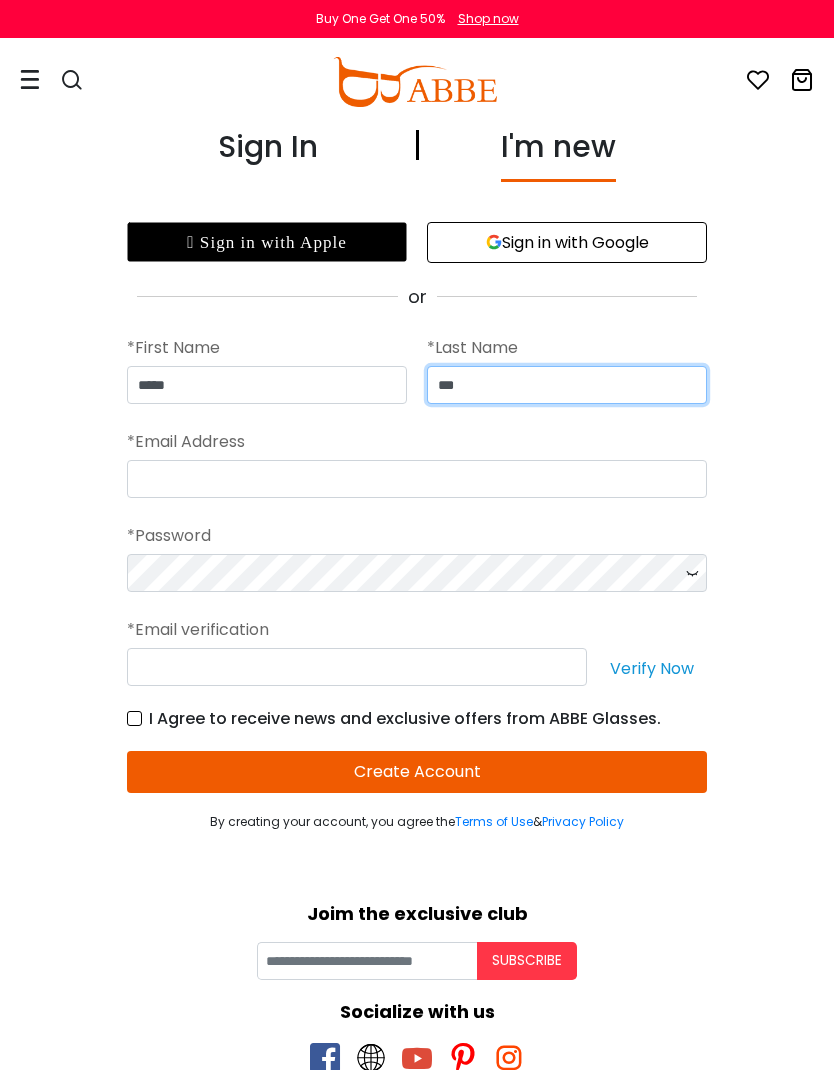 click on "***" at bounding box center (567, 385) 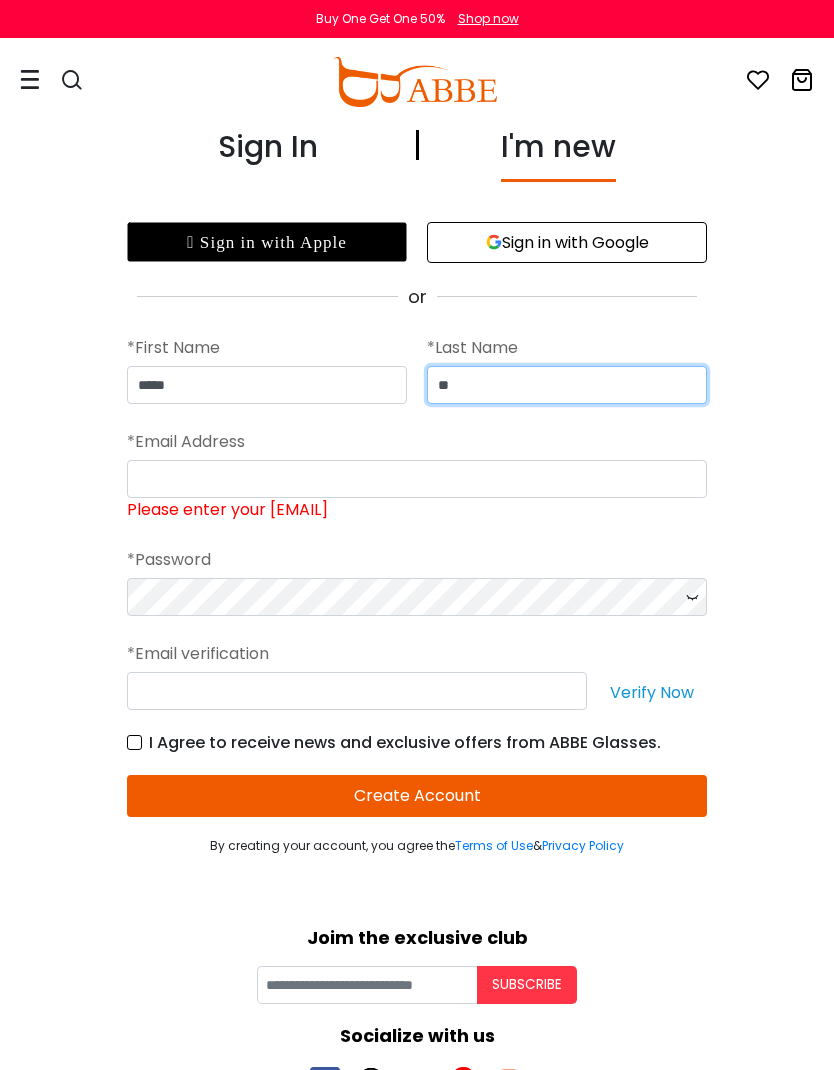 type on "*" 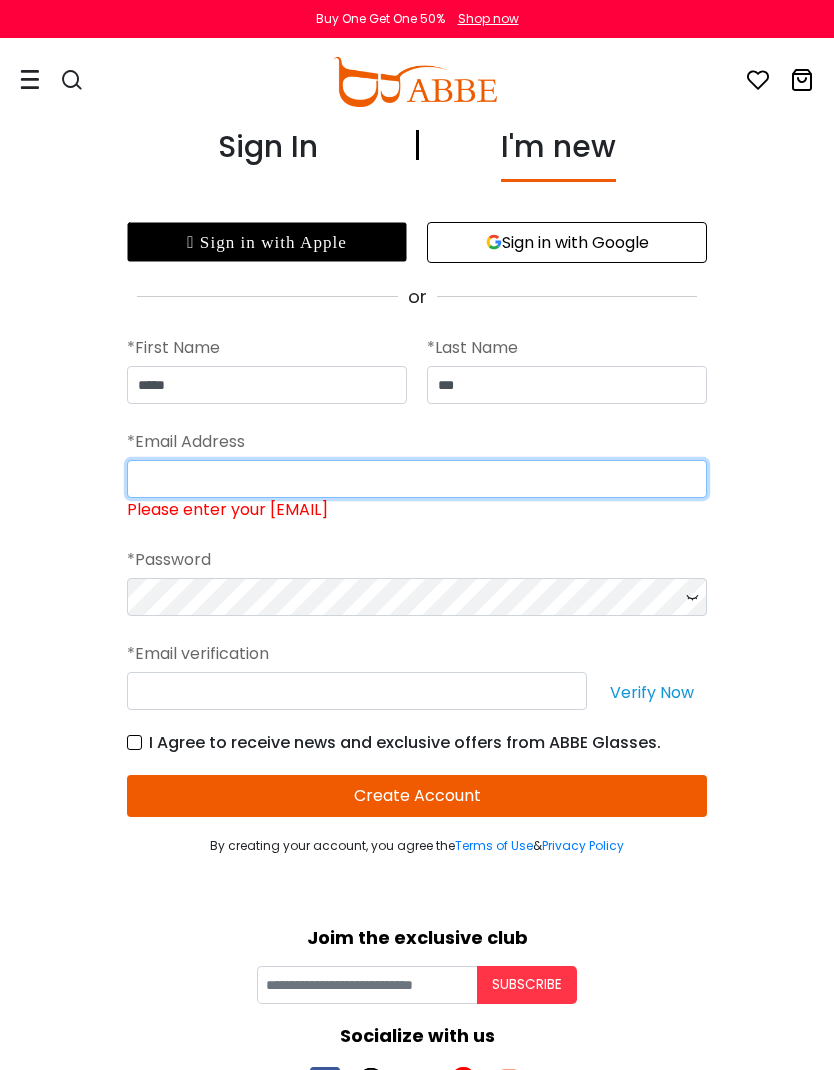 click on "Please enter your email" at bounding box center [417, 479] 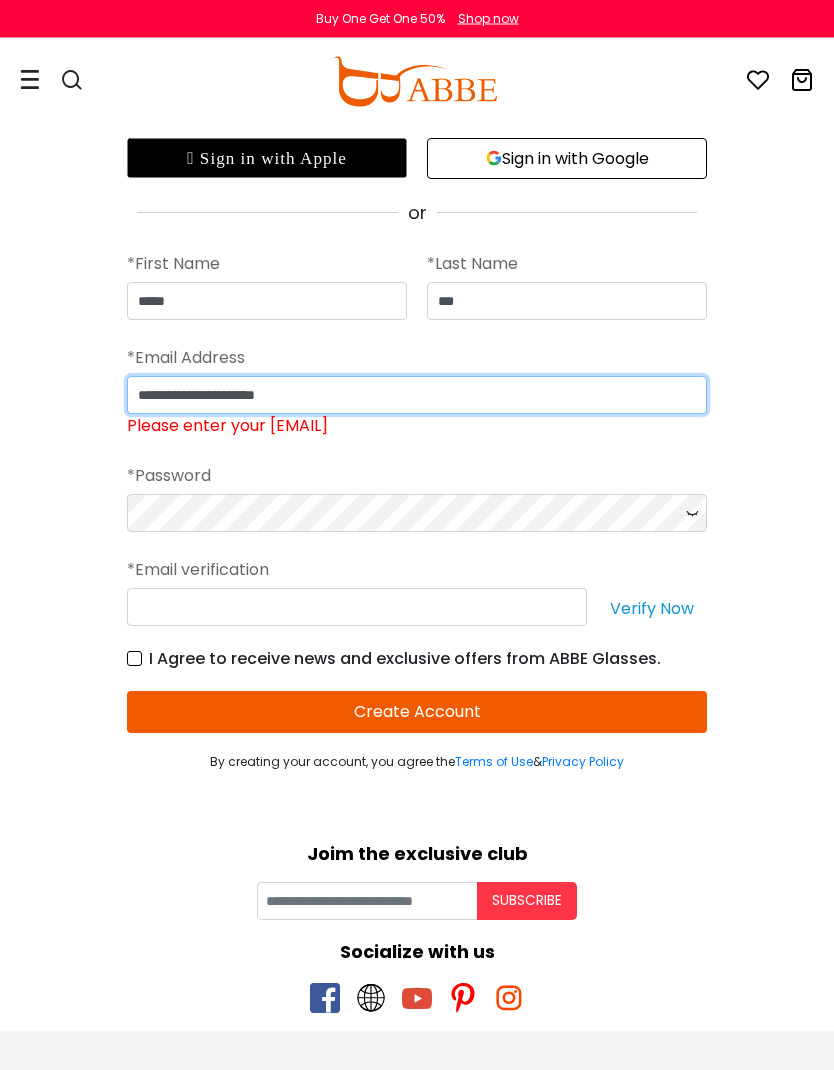 scroll, scrollTop: 84, scrollLeft: 0, axis: vertical 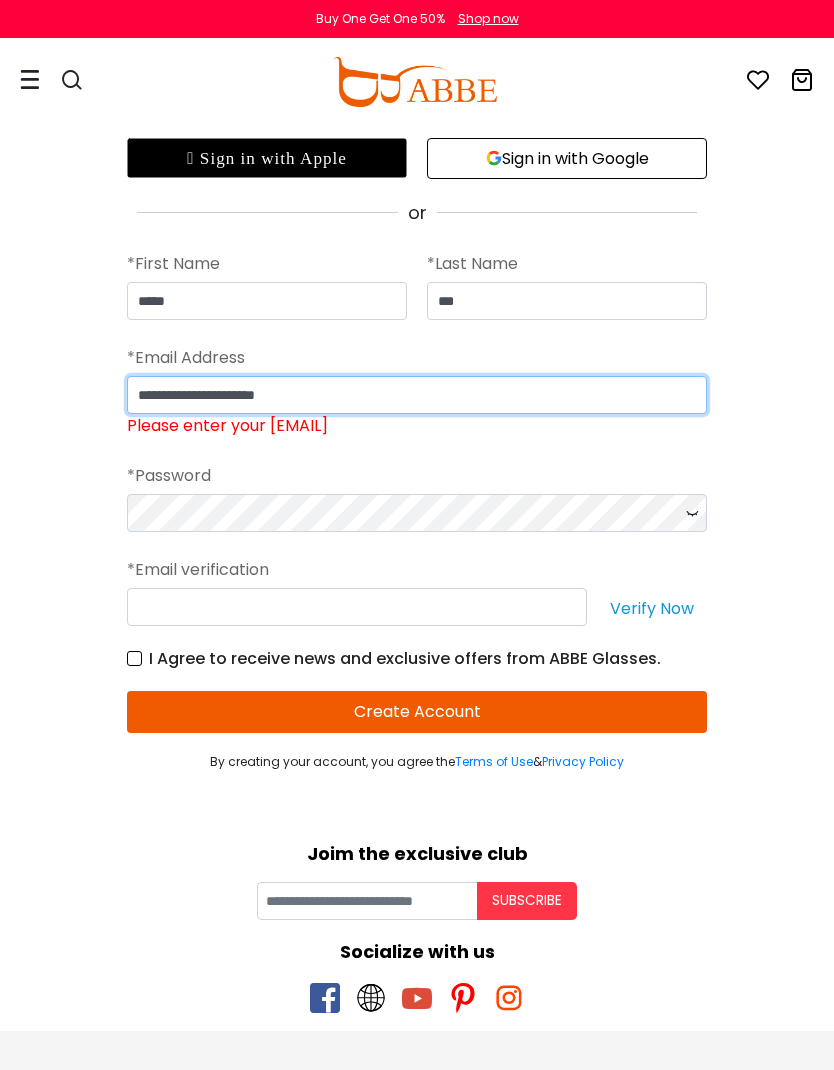 type on "**********" 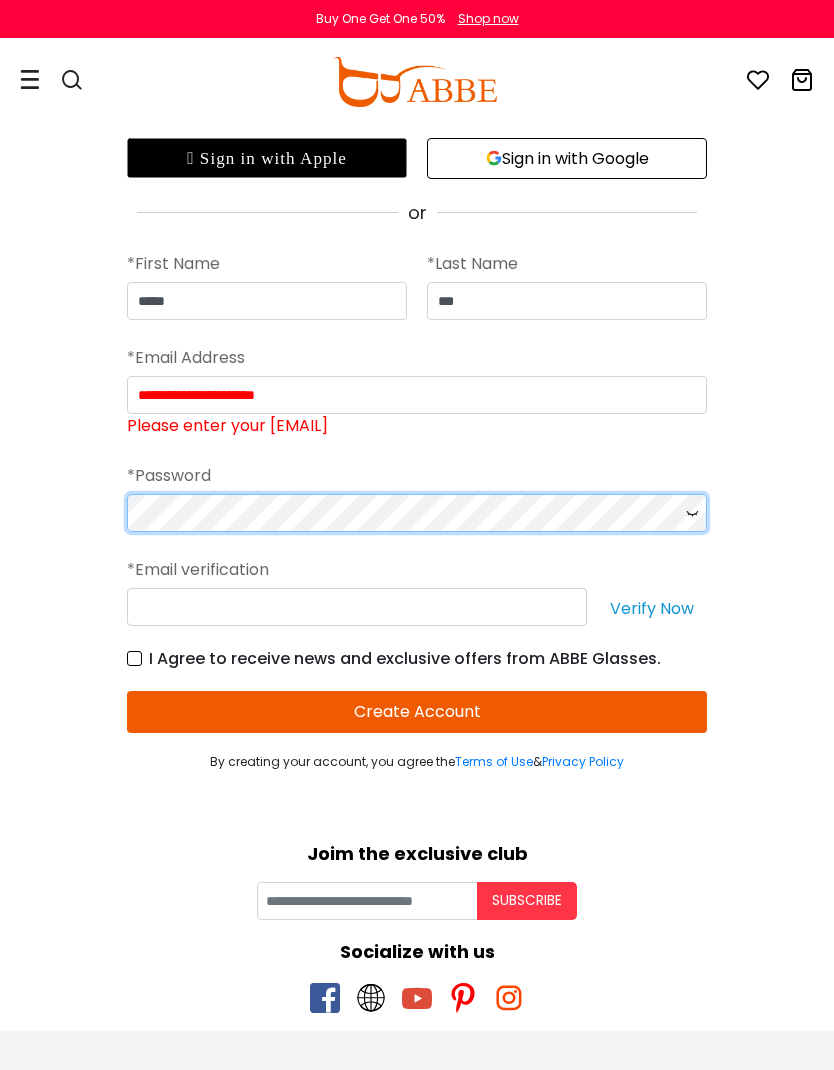 click on "**********" at bounding box center [417, 498] 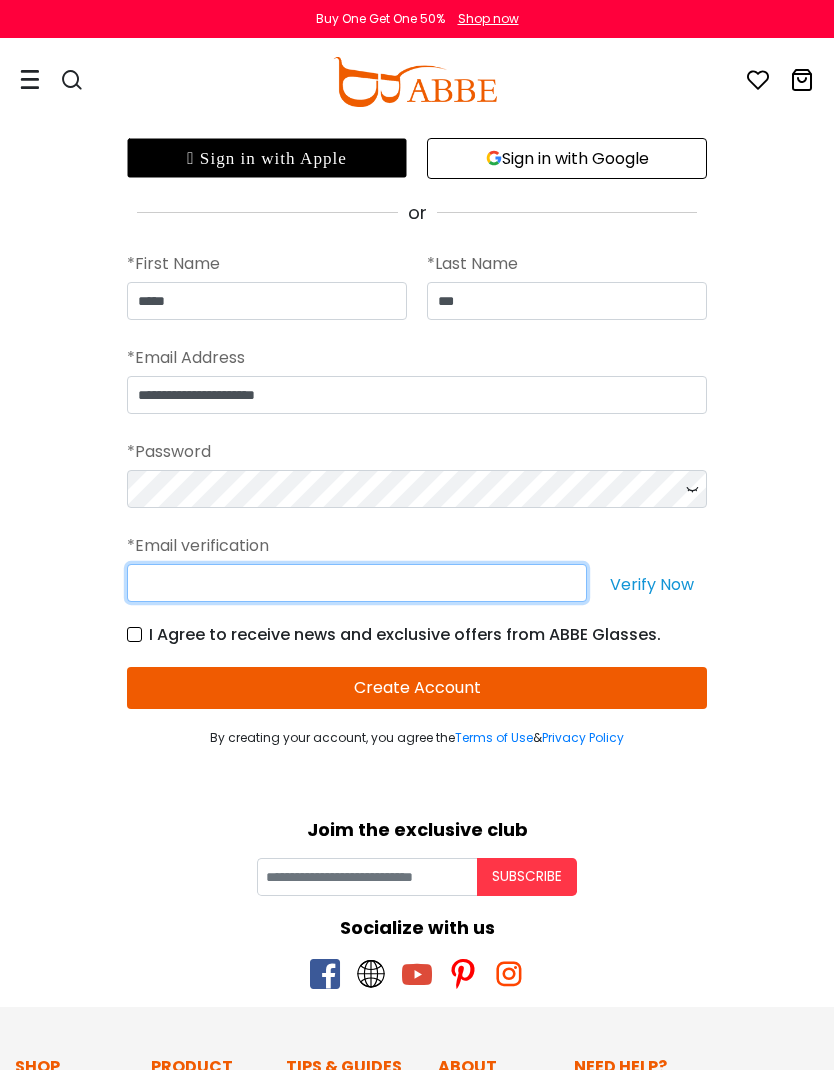 click at bounding box center [357, 583] 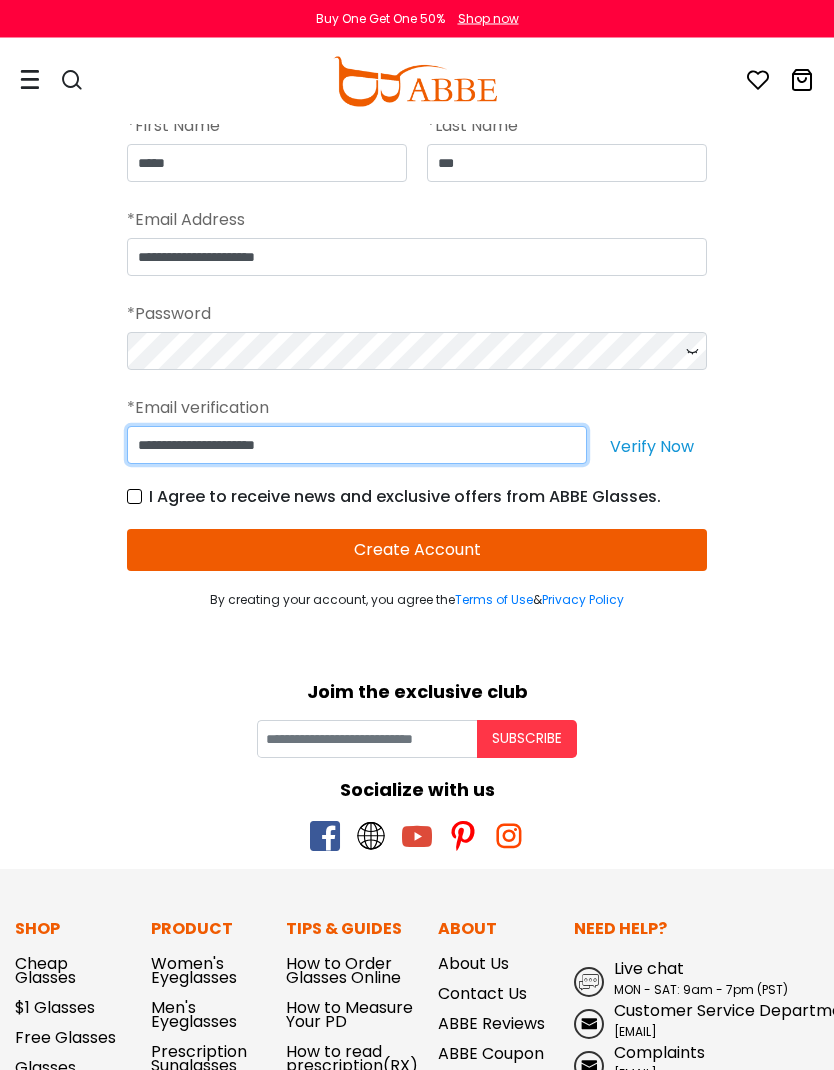 scroll, scrollTop: 222, scrollLeft: 0, axis: vertical 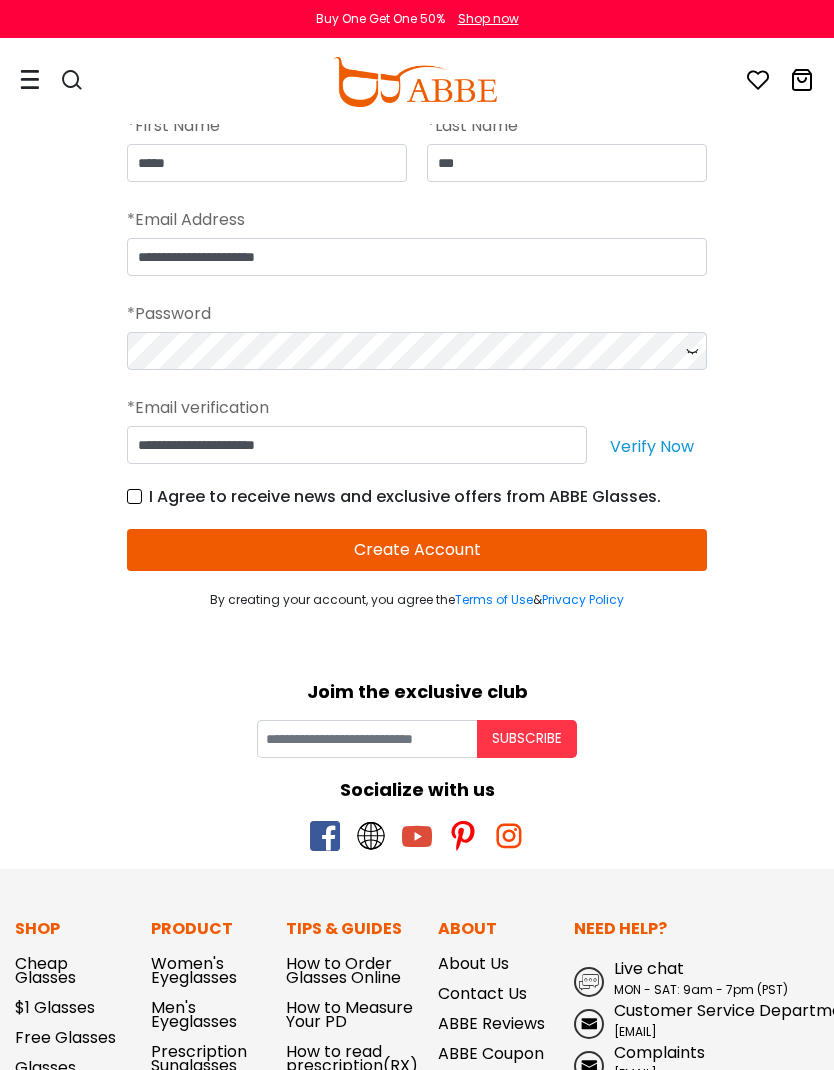 click on "Create Account" at bounding box center (417, 550) 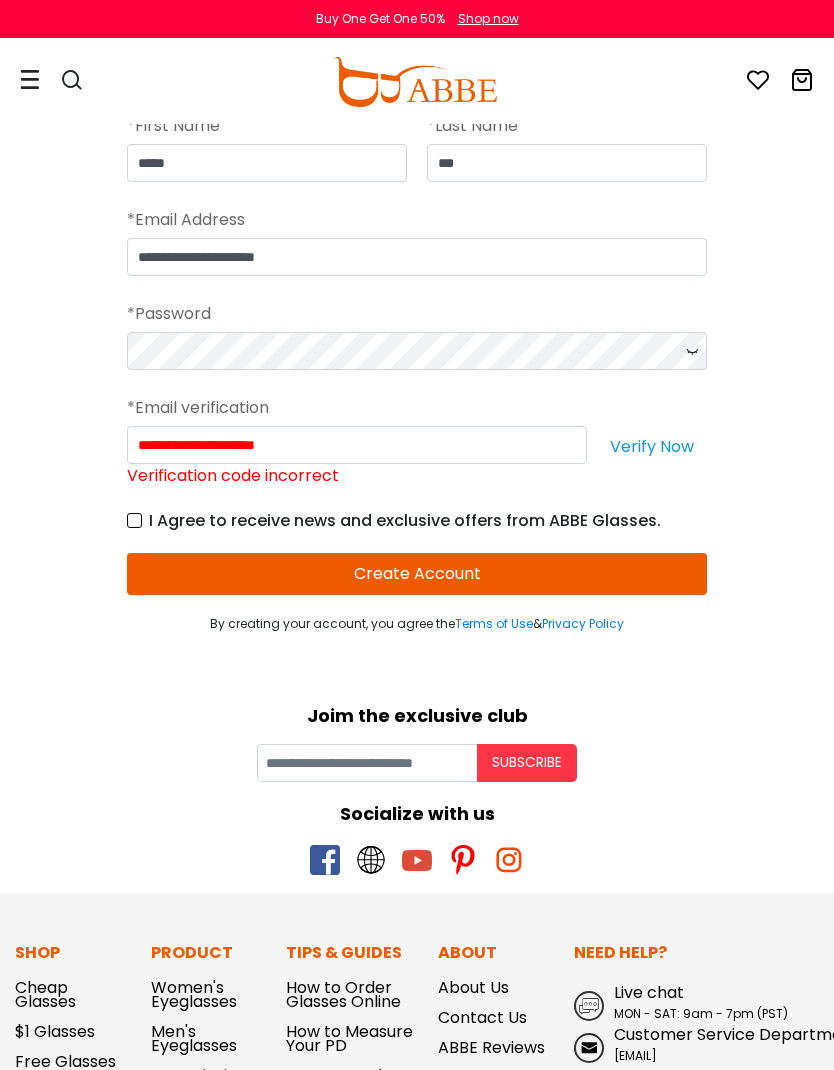 click on "Verify Now" at bounding box center (652, 445) 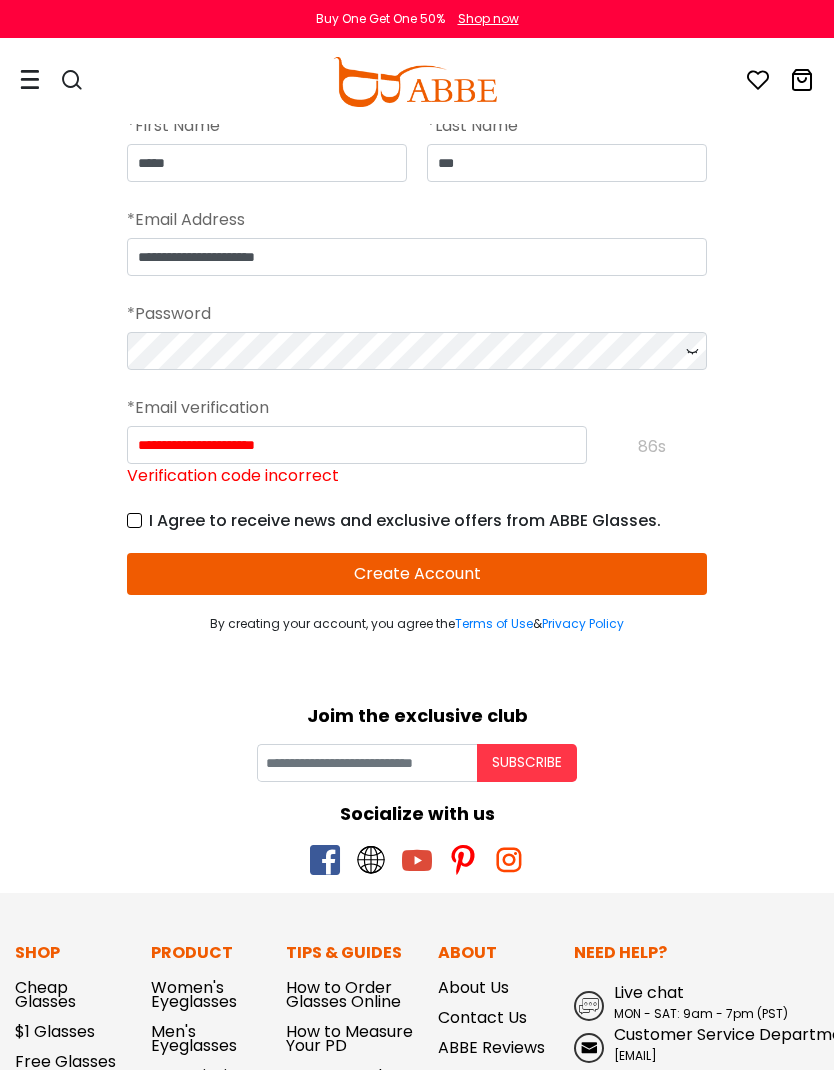 click on "Verification code incorrect" at bounding box center [233, 476] 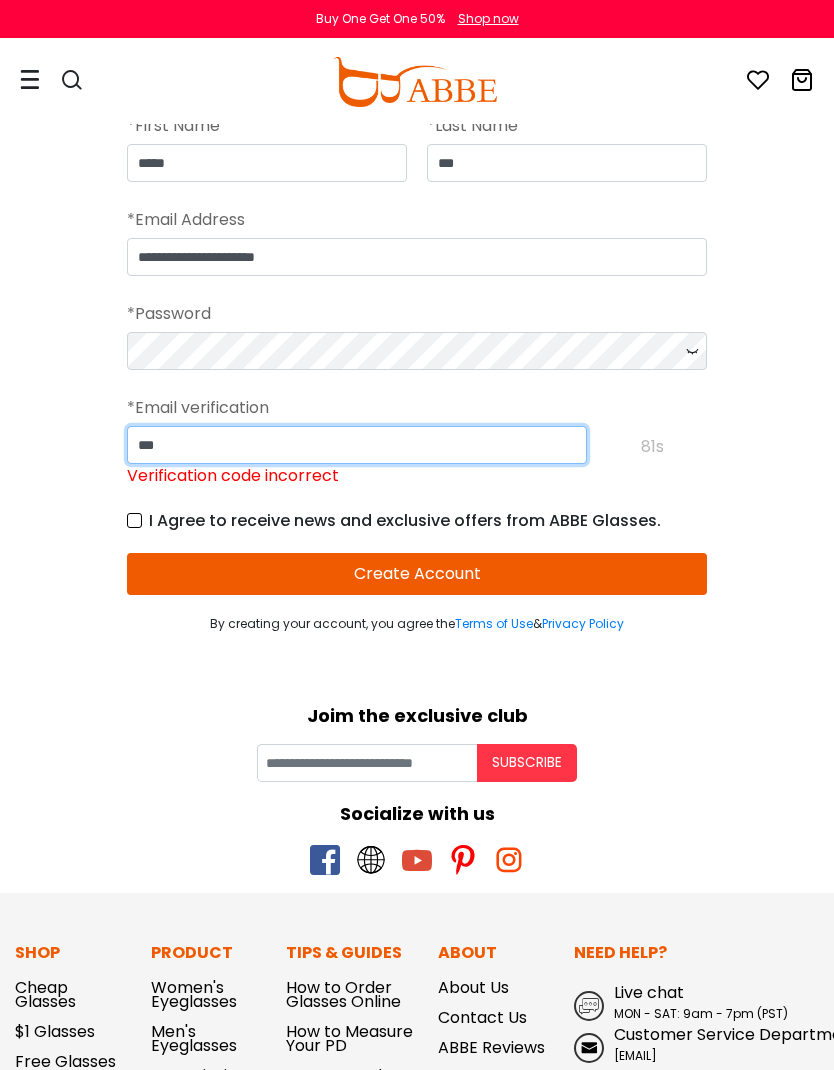type on "**" 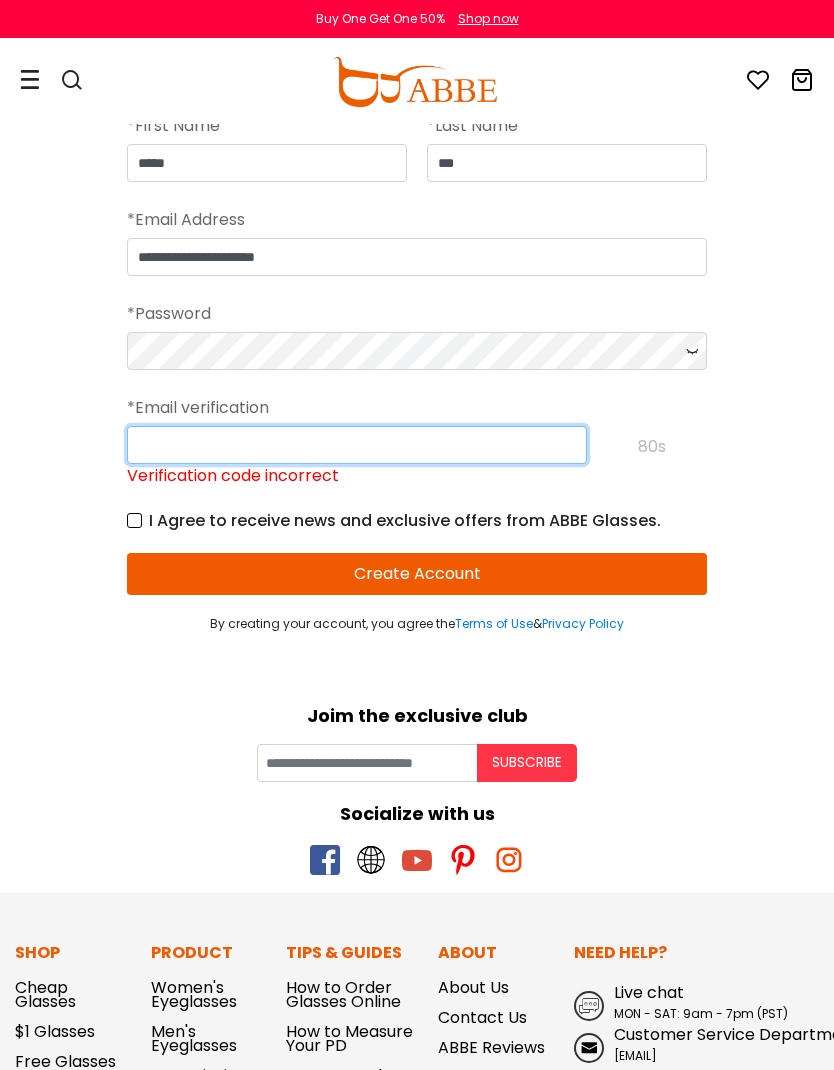 type 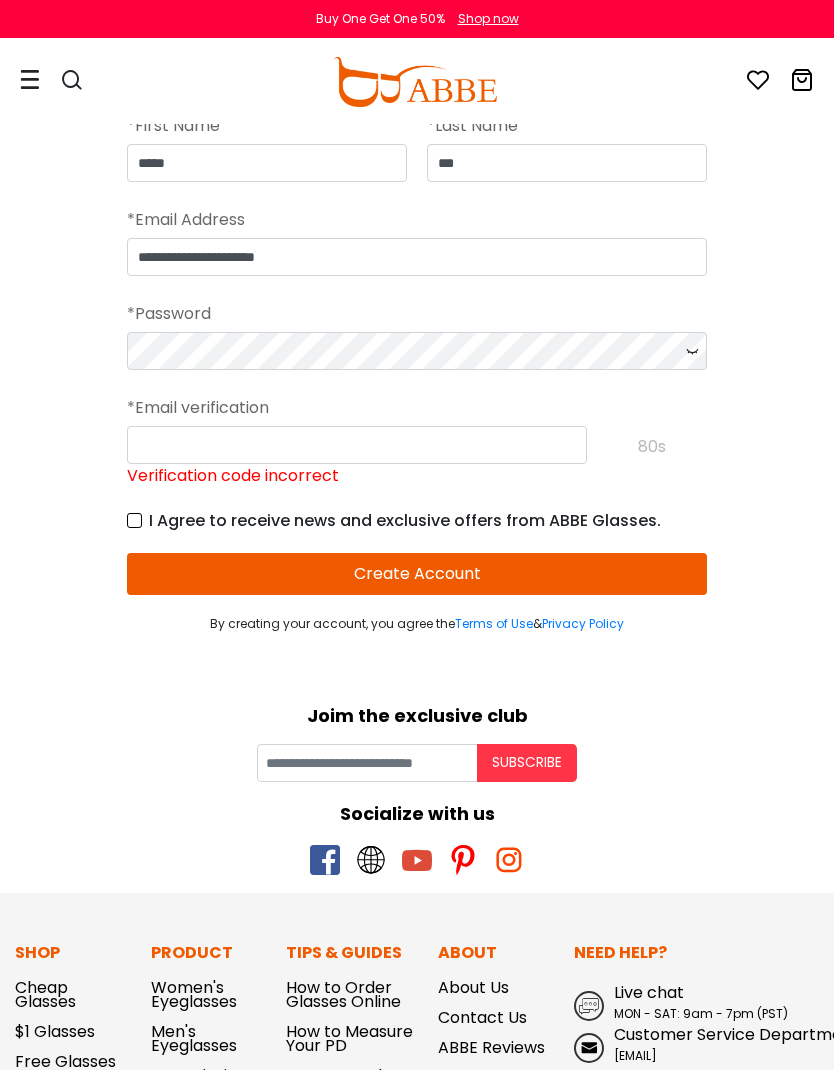 click on "Create Account" at bounding box center (417, 574) 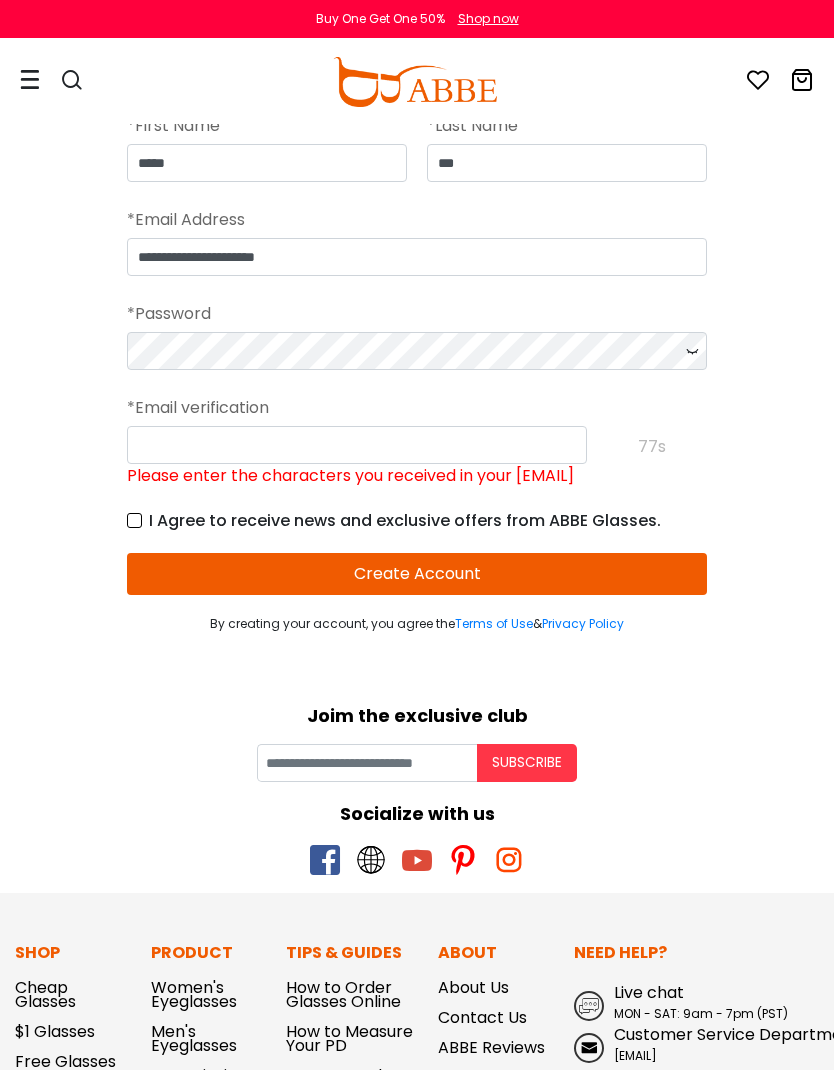 click on "Create Account" at bounding box center (417, 574) 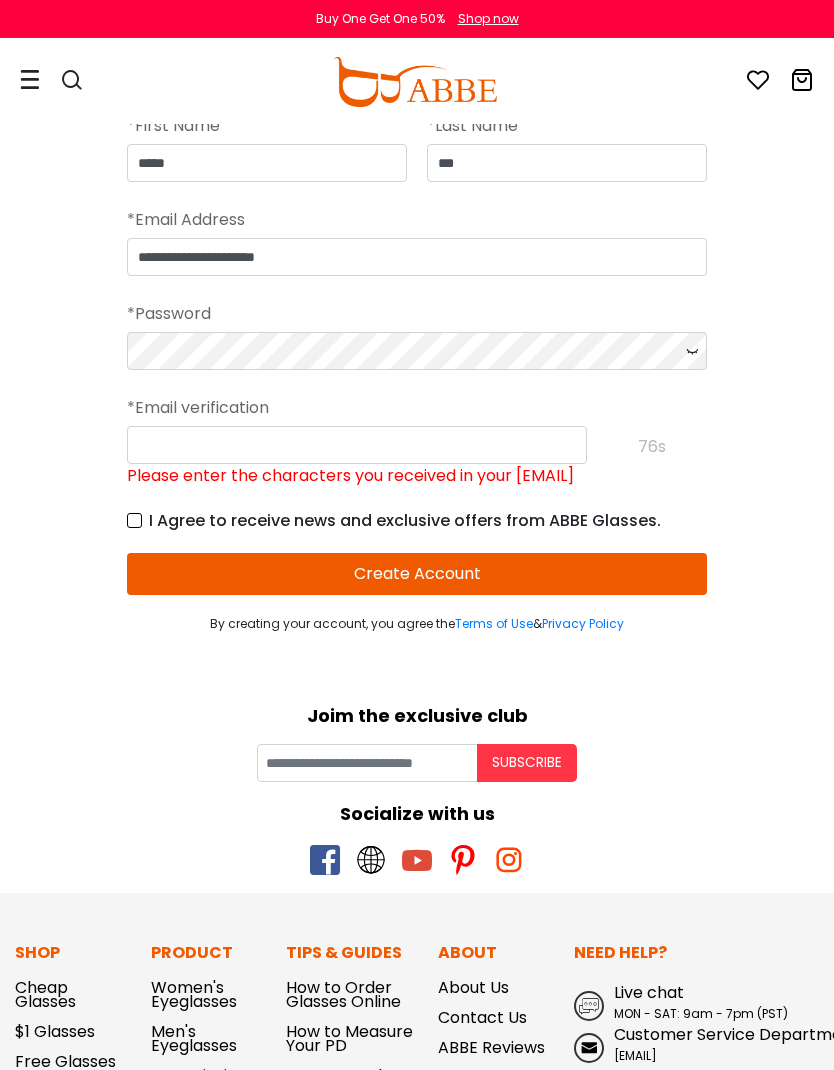 click on "Create Account" at bounding box center [417, 574] 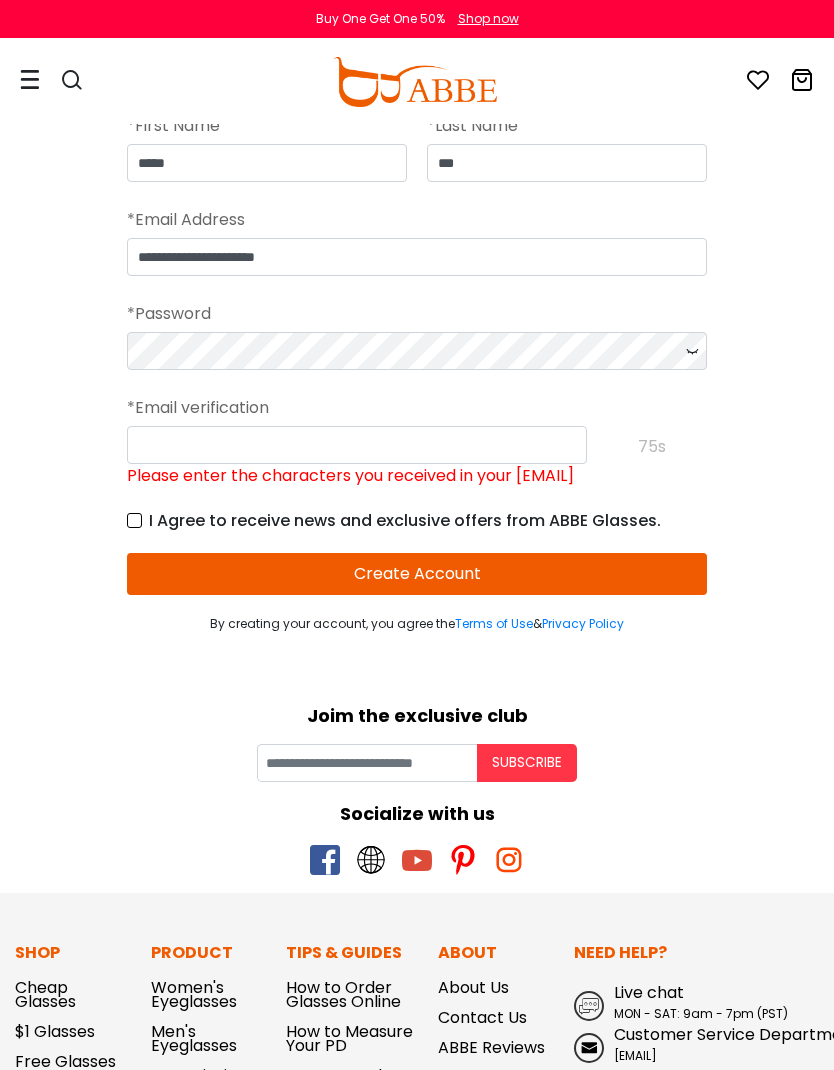 click on "Create Account" at bounding box center (417, 574) 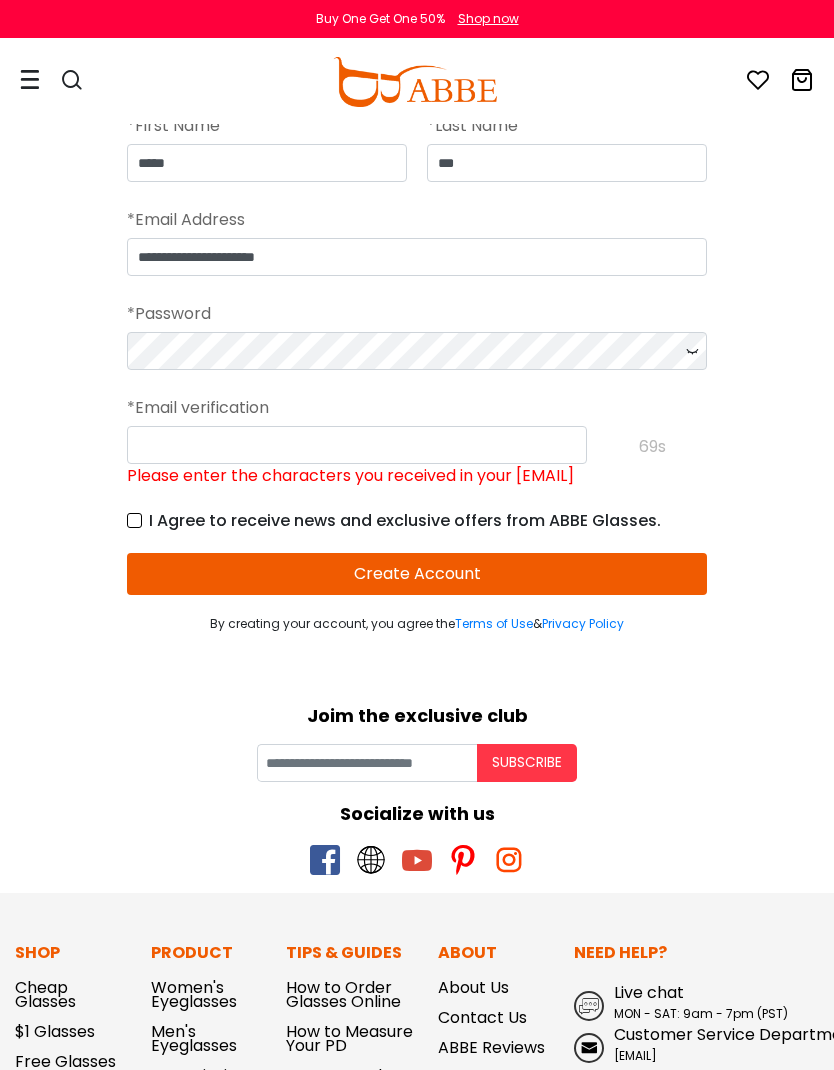 click on "Create Account" at bounding box center (417, 574) 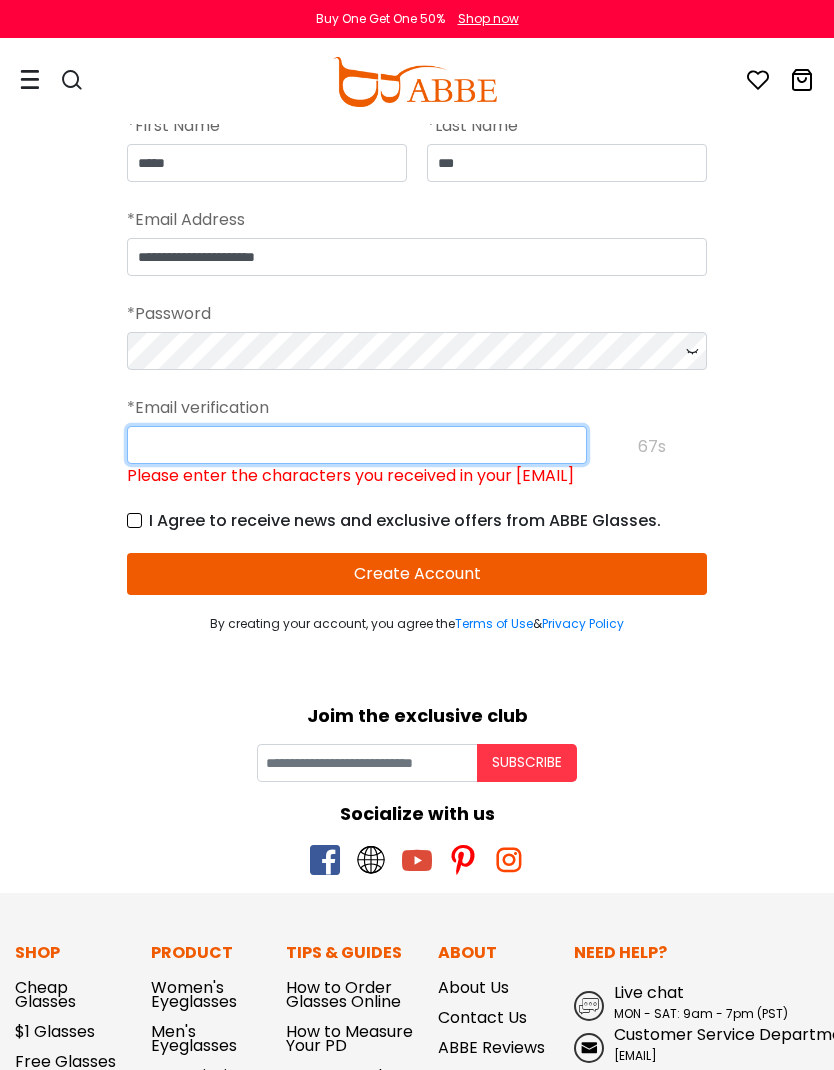 click on "Please enter the characters you received in your email" at bounding box center [357, 445] 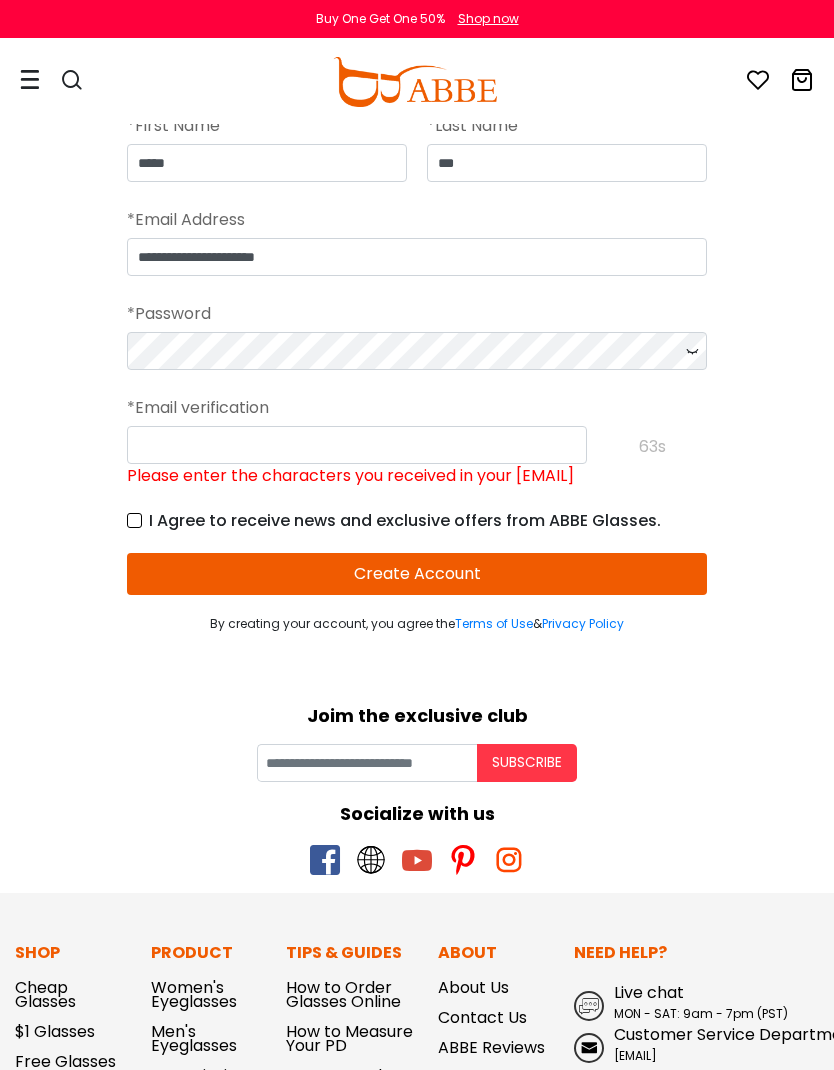 click on "Joim the exclusive club
Subscribe
Socialize with us
Shop
Cheap Glasses
$1 Glasses
Free Glasses
Glasses Onsale
Black Glasses
Round Glasses
Square Glasses
Cat Eye Glasses
Clear Eyeglasses
Adjustable Glasses
Magnetic Glasses
Trendy Glasses
Night Driving Glasses" at bounding box center [417, 1213] 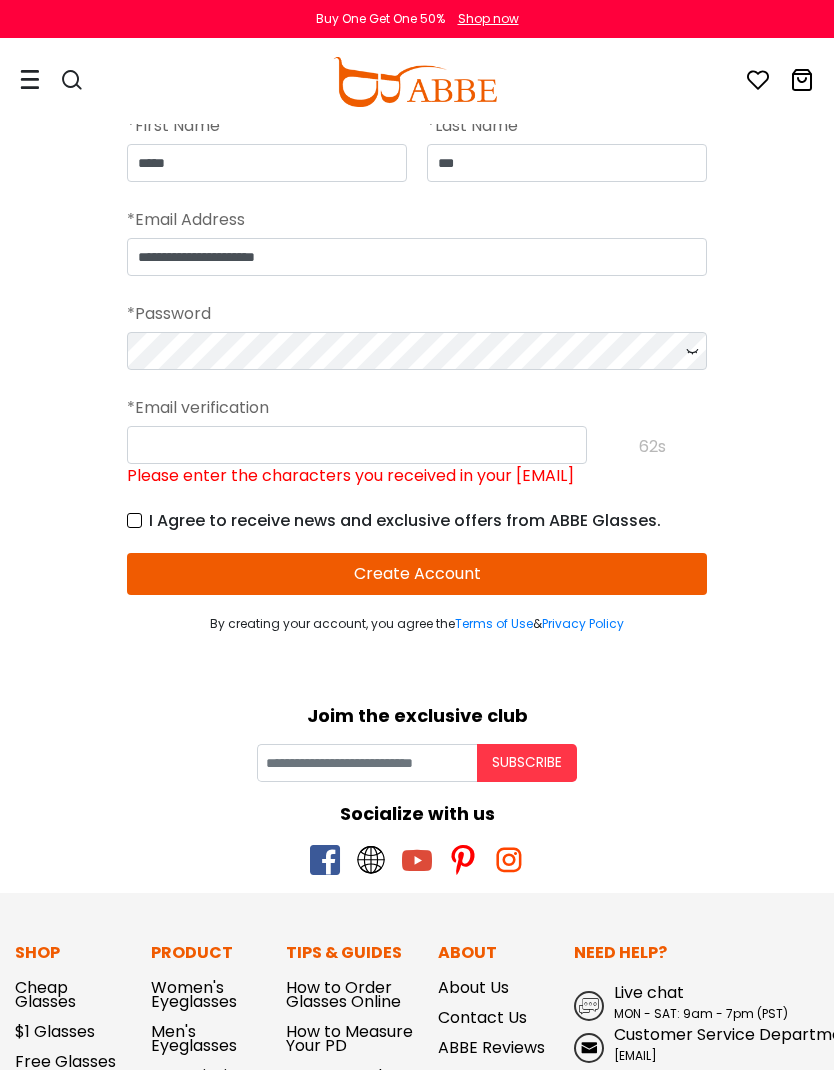 click at bounding box center (30, 81) 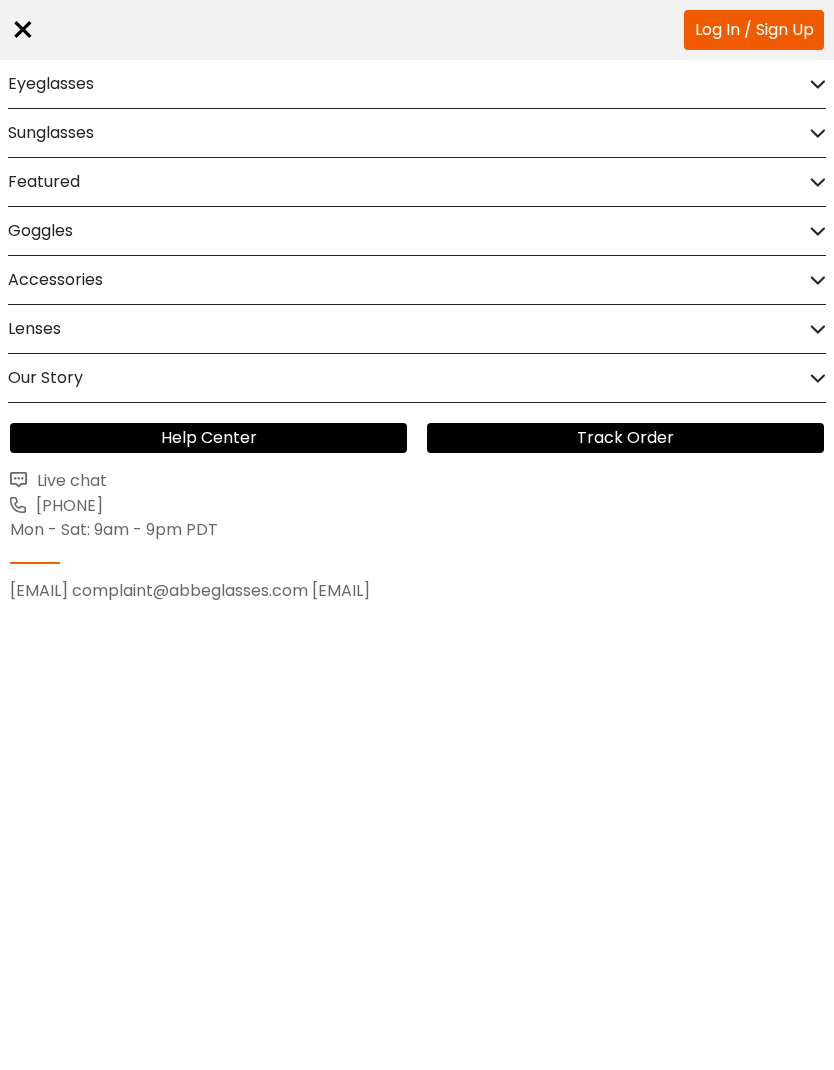 click on "Eyeglasses" at bounding box center [51, 84] 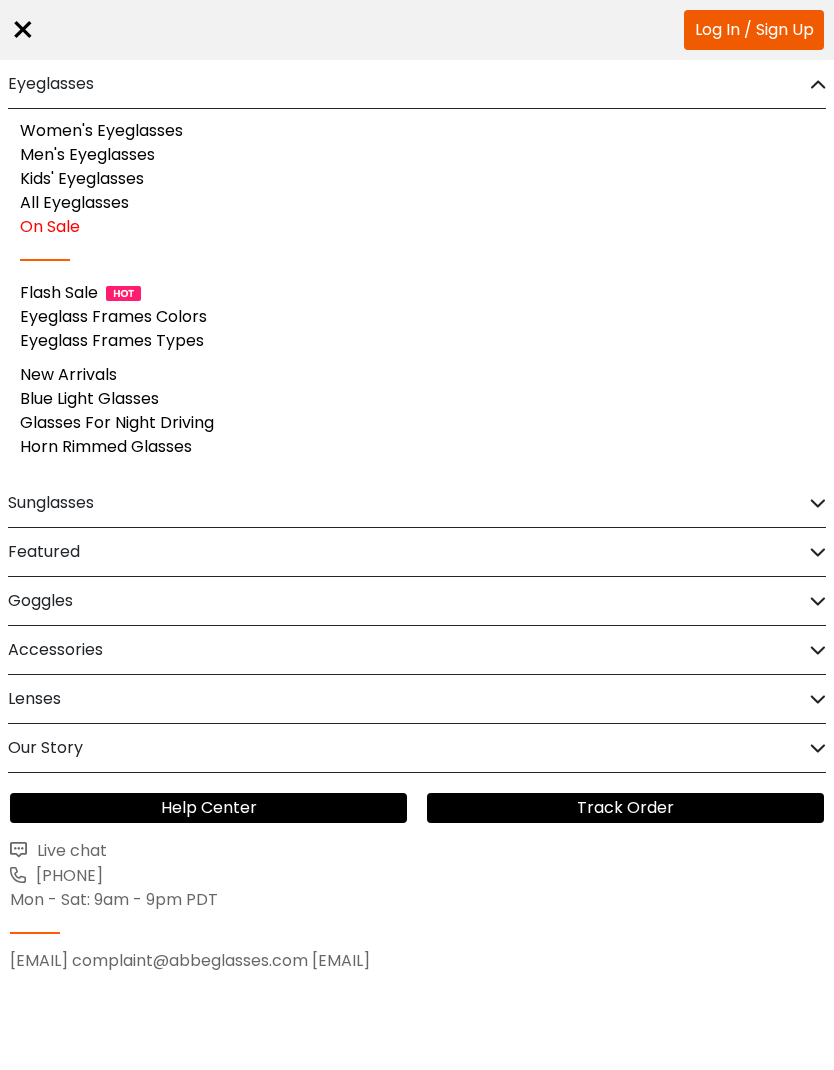 click on "Women's Eyeglasses" at bounding box center [101, 130] 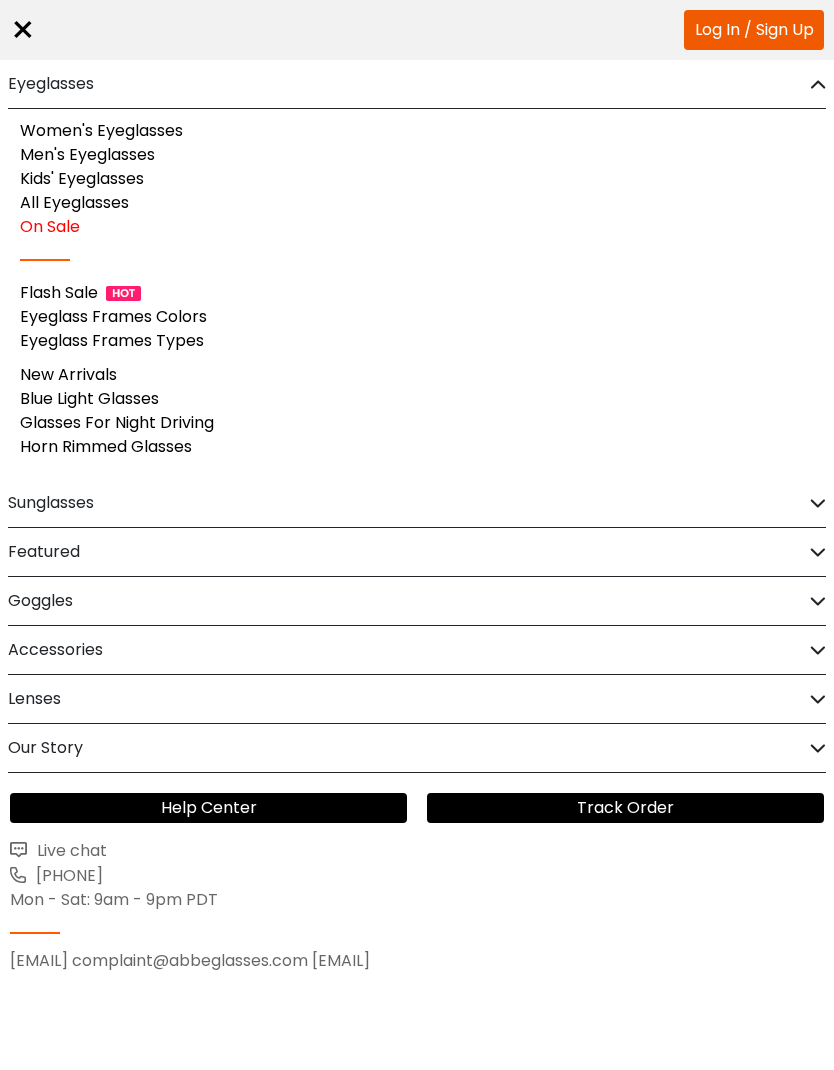 scroll, scrollTop: 302, scrollLeft: 0, axis: vertical 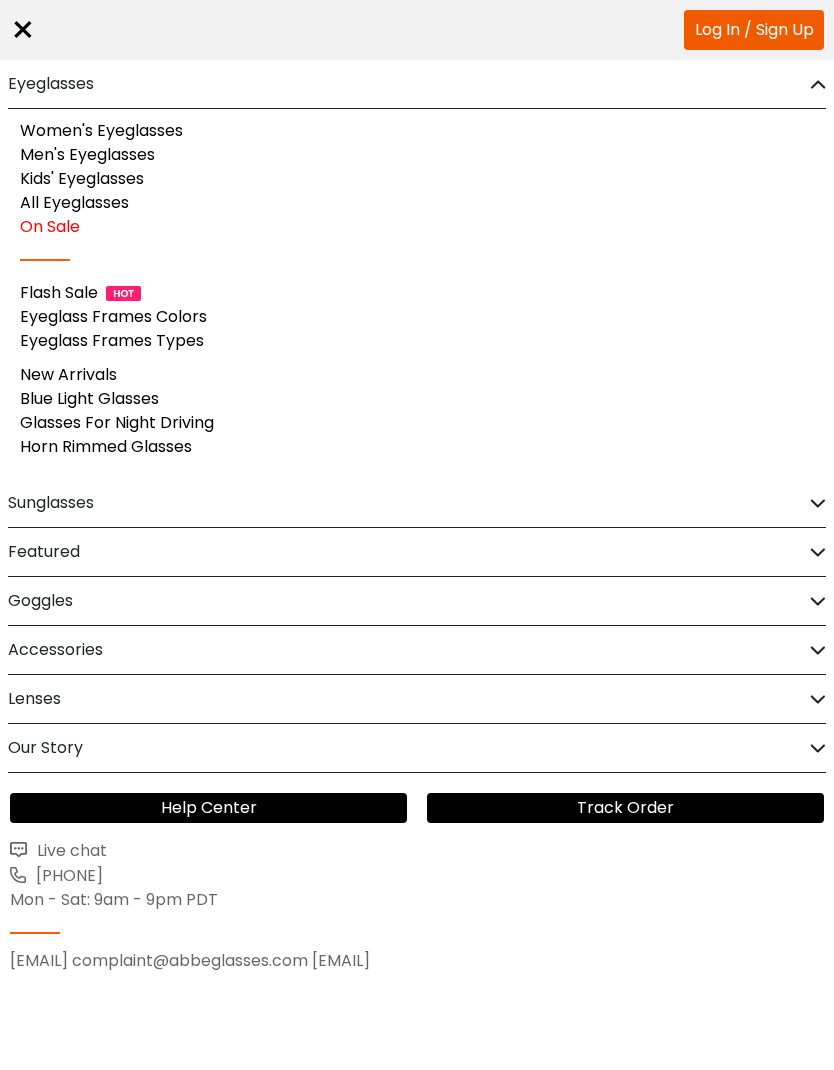 click on "Log In / Sign Up" at bounding box center (754, 30) 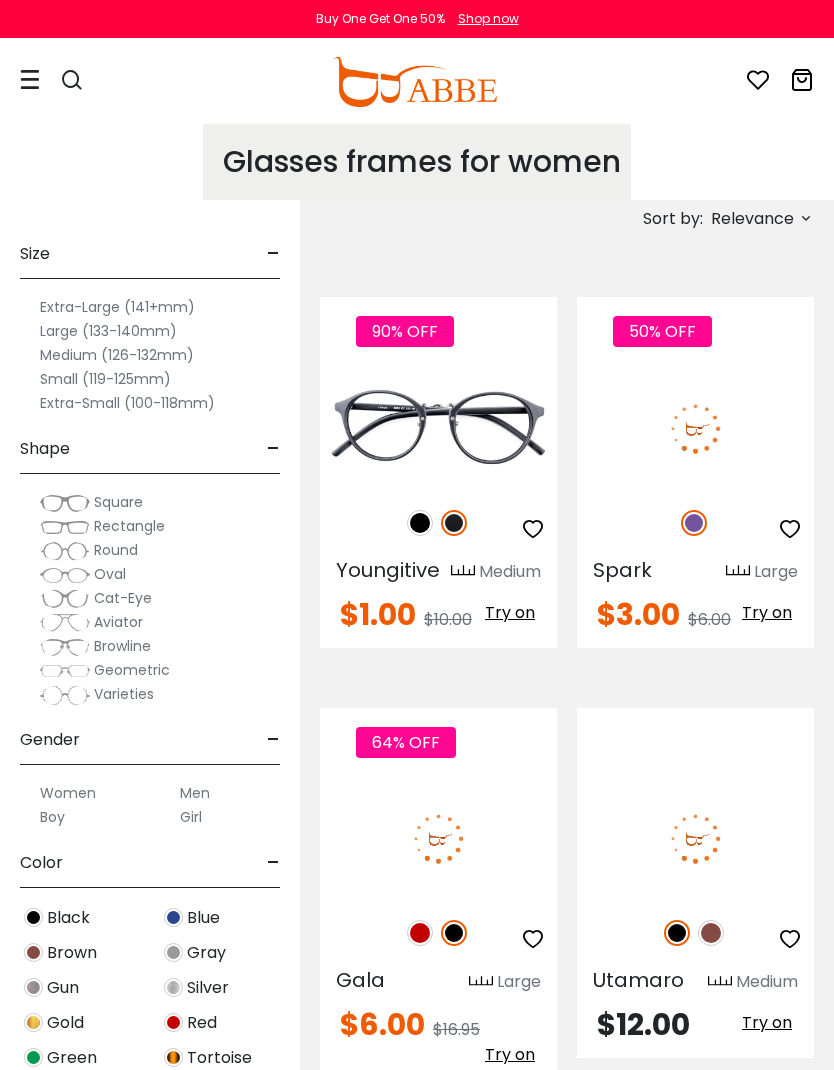 scroll, scrollTop: 0, scrollLeft: 0, axis: both 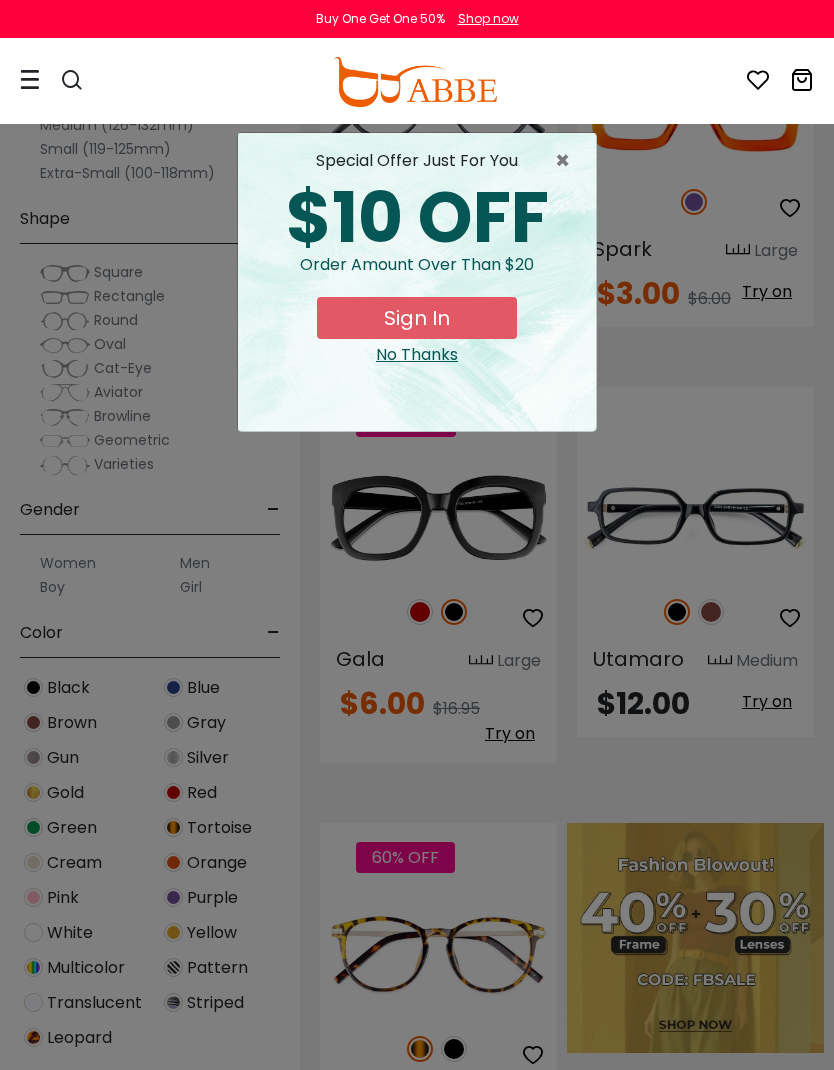 click on "Sign In" at bounding box center (417, 318) 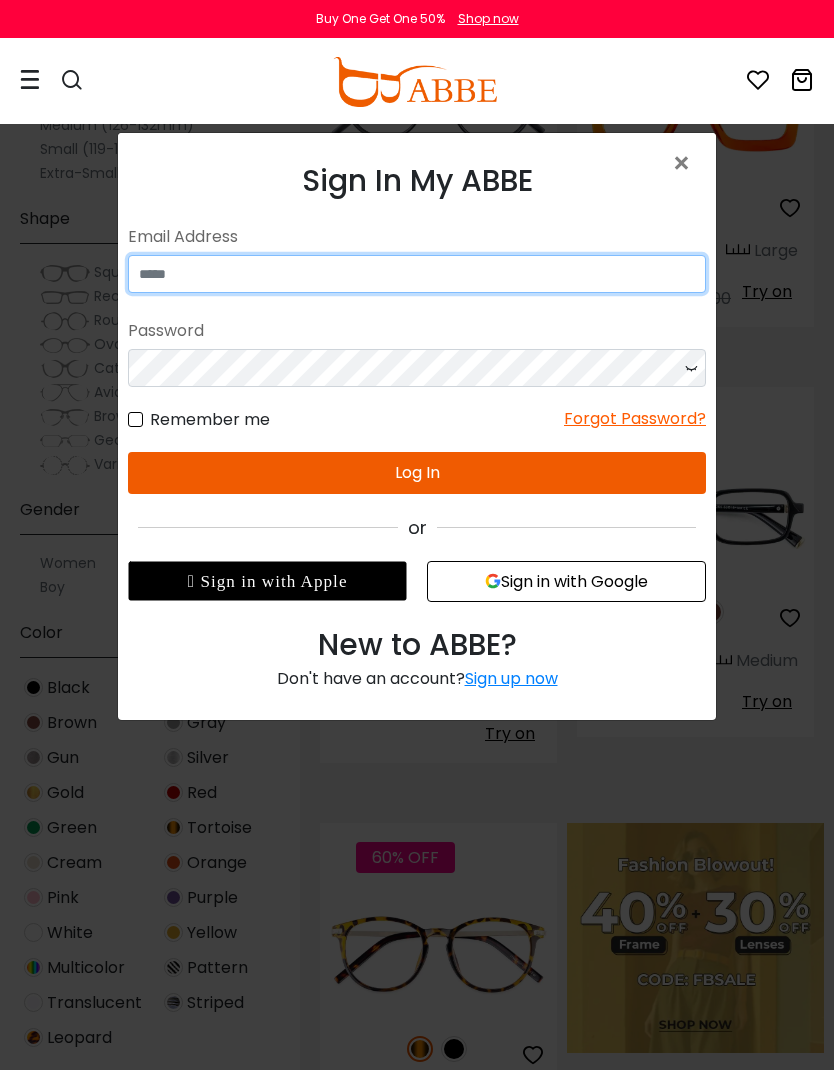 click at bounding box center (417, 274) 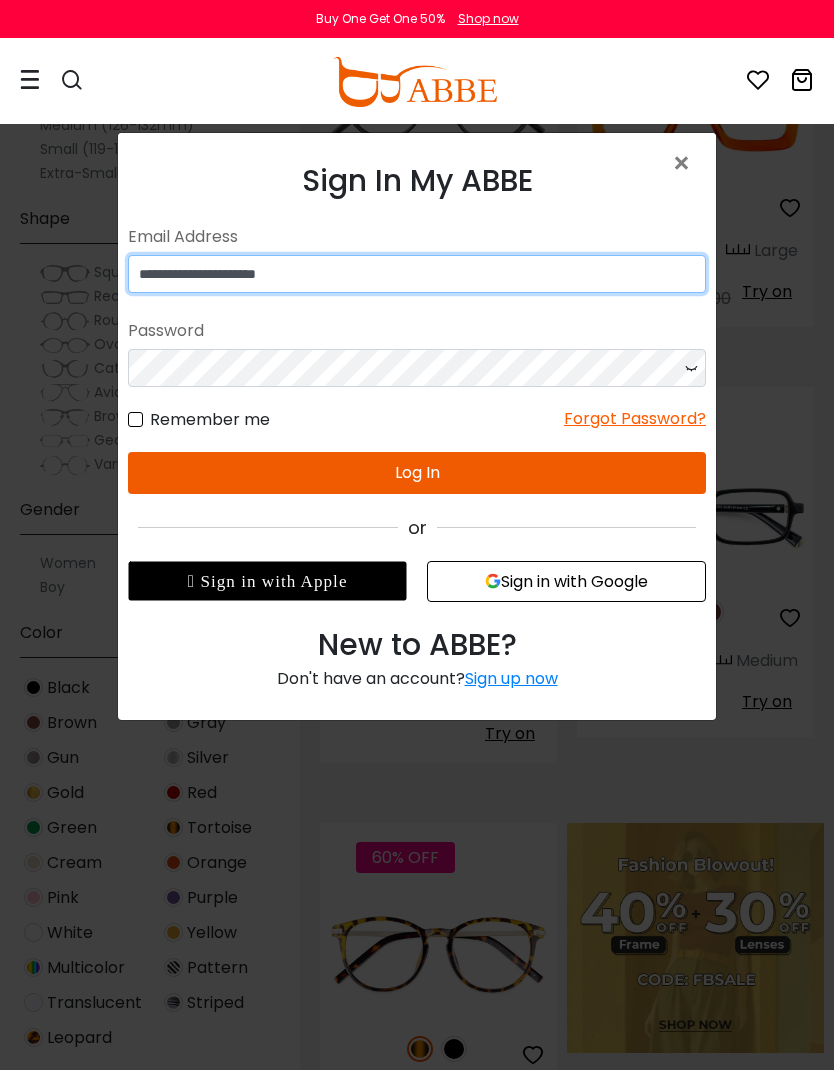 type on "**********" 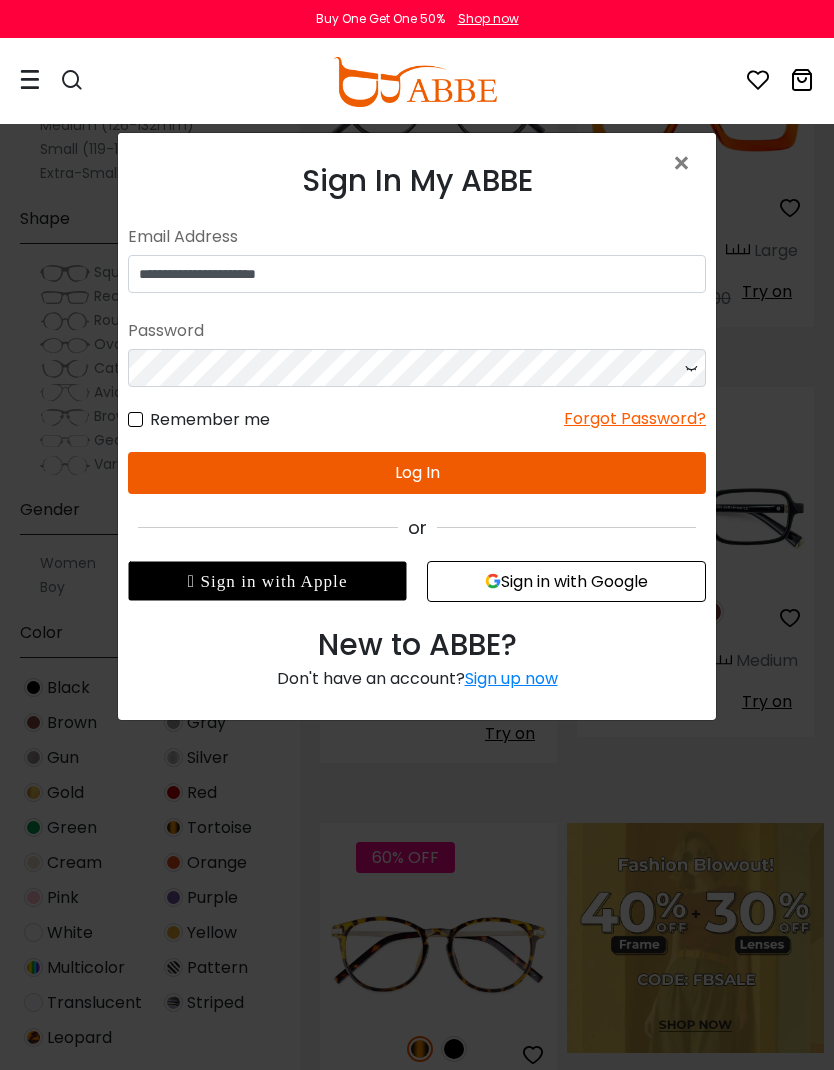 click on "Log In" at bounding box center [417, 473] 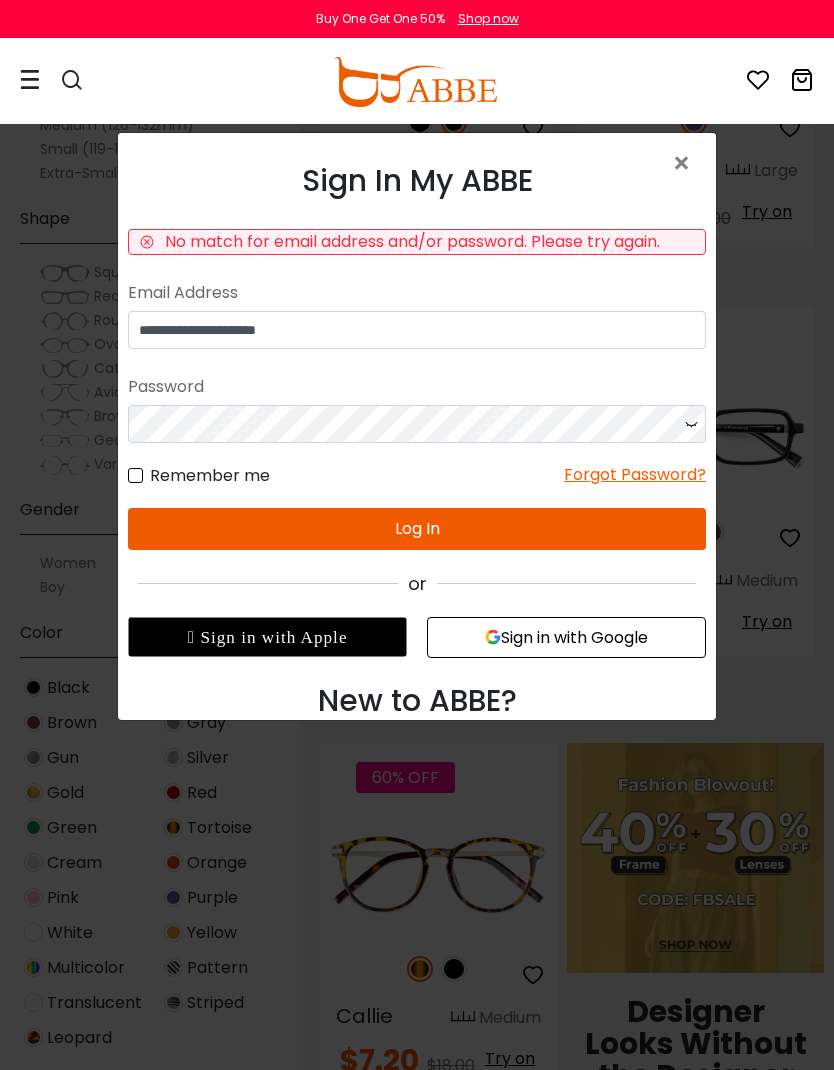 click on "New to ABBE?" at bounding box center (417, 700) 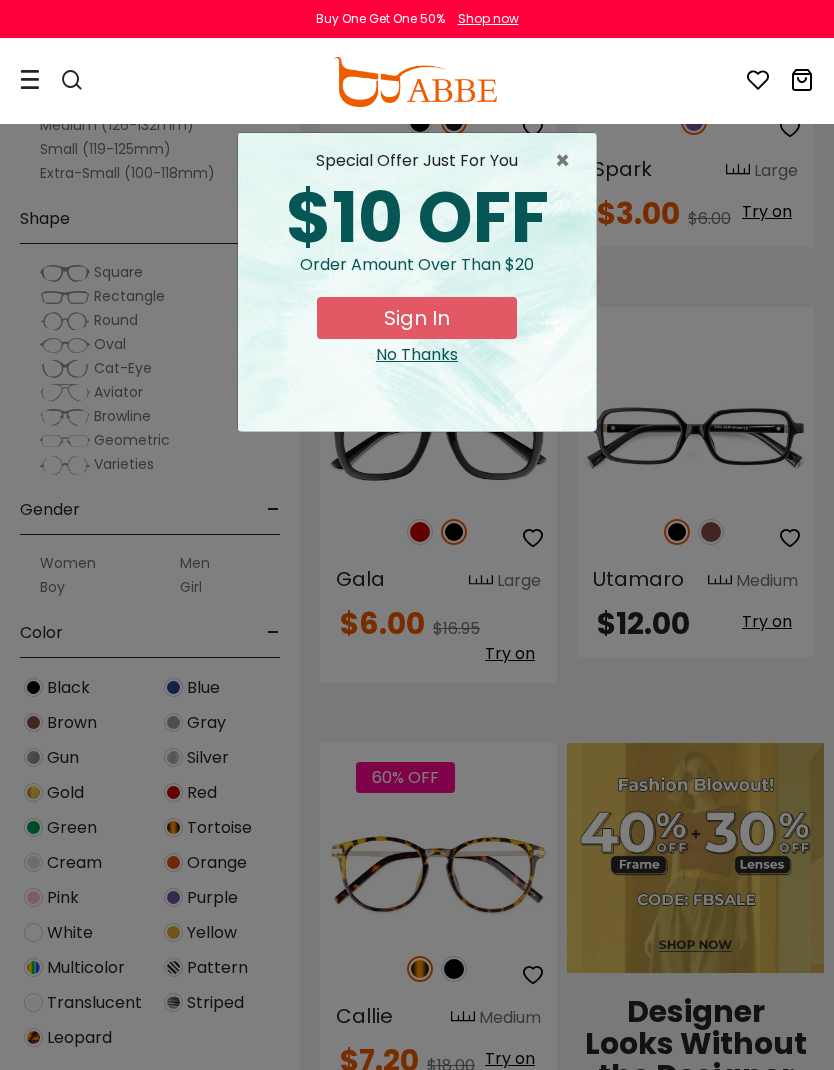 type 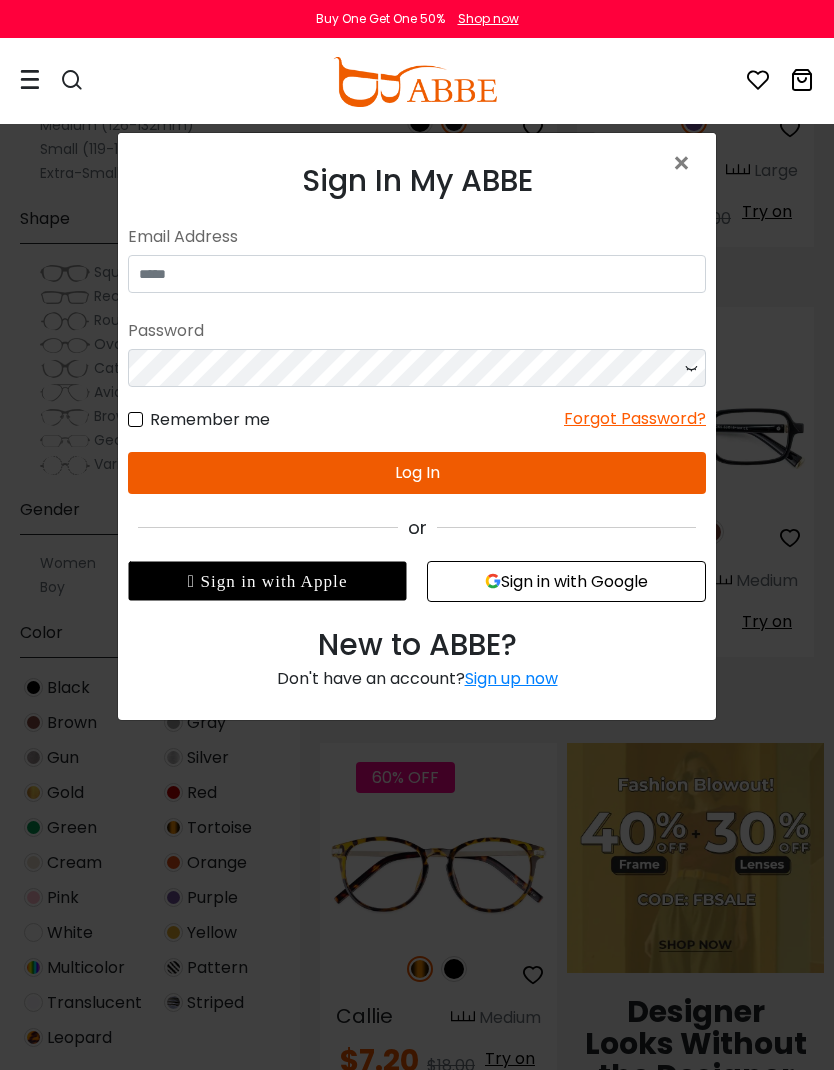 click on "×" at bounding box center [685, 163] 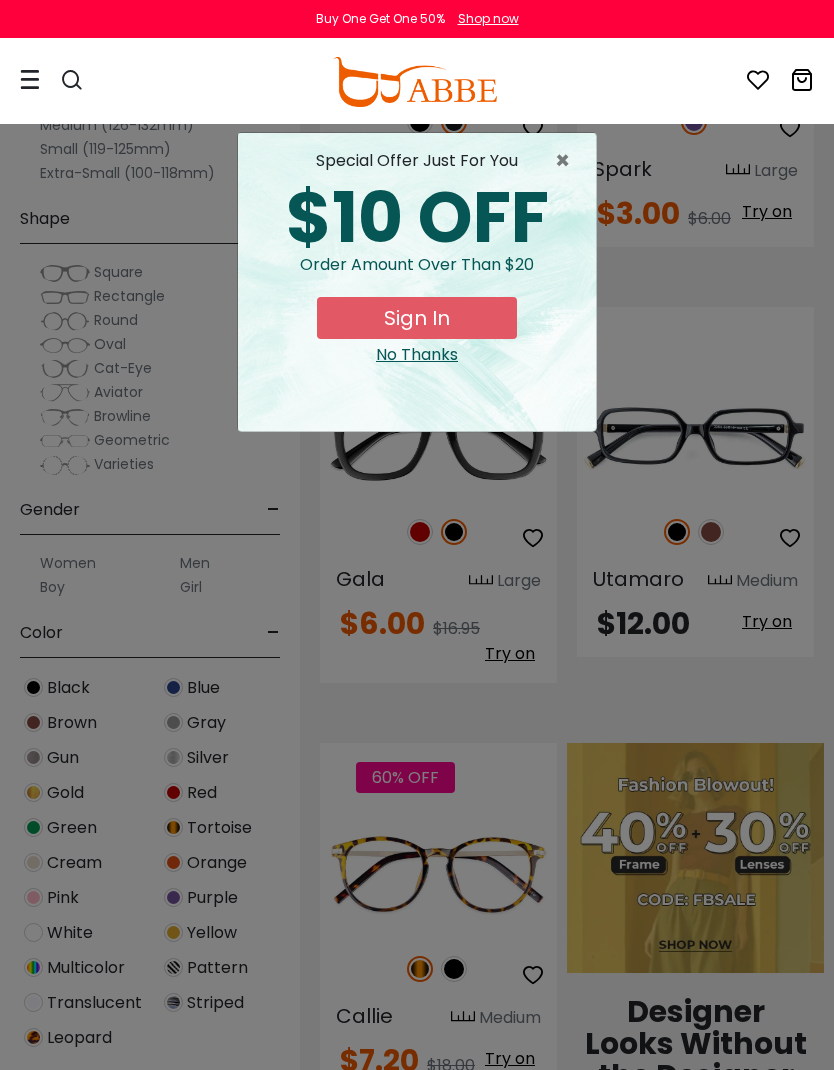 click on "×" at bounding box center (567, 161) 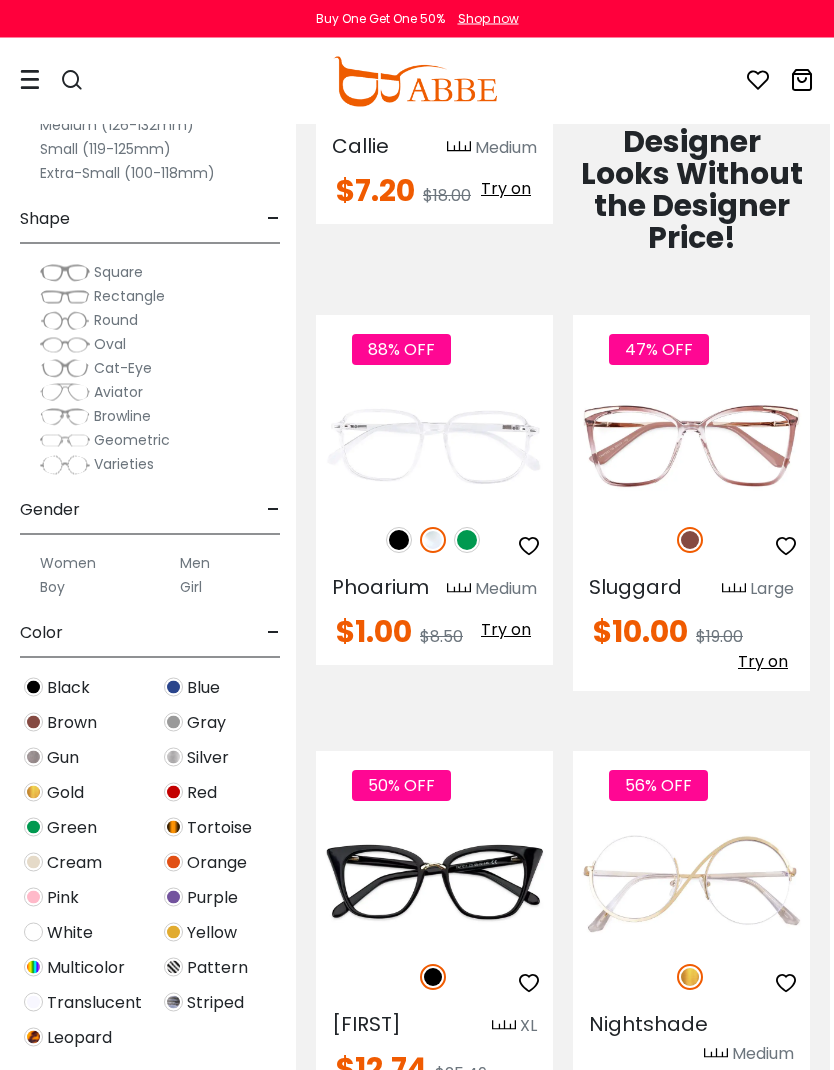 scroll, scrollTop: 1271, scrollLeft: 4, axis: both 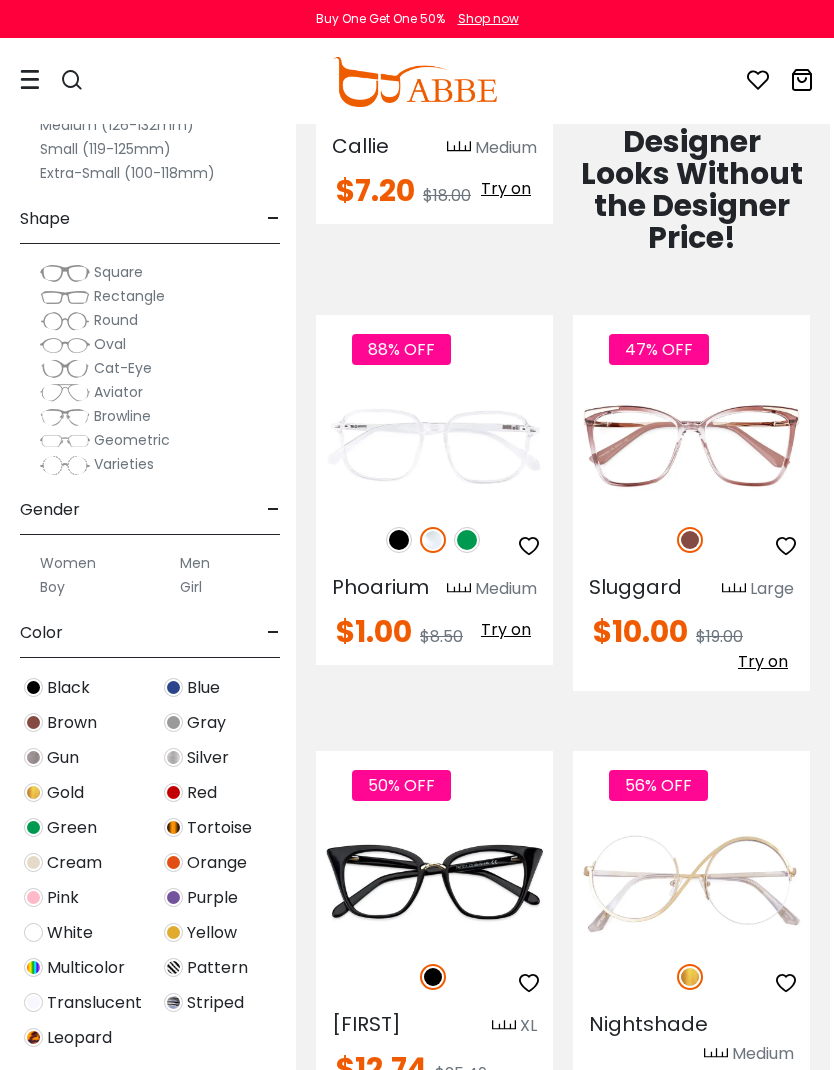 click at bounding box center (399, 540) 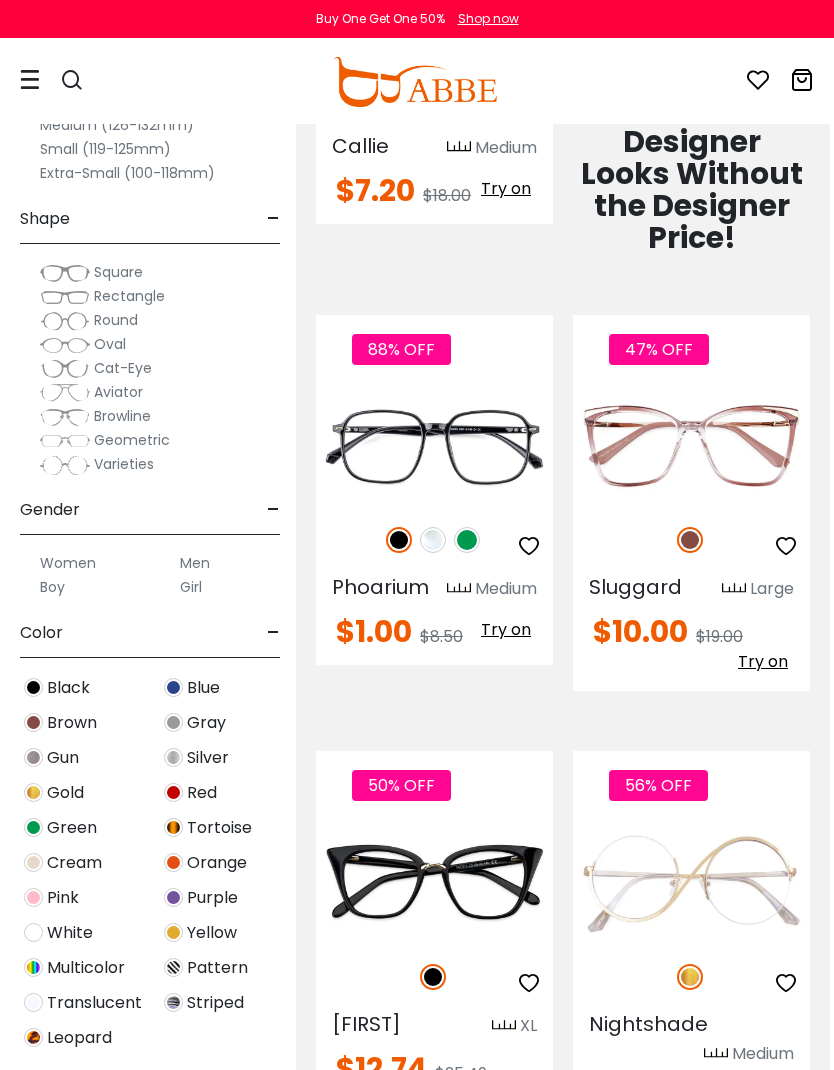 click on "Try on" at bounding box center [506, 629] 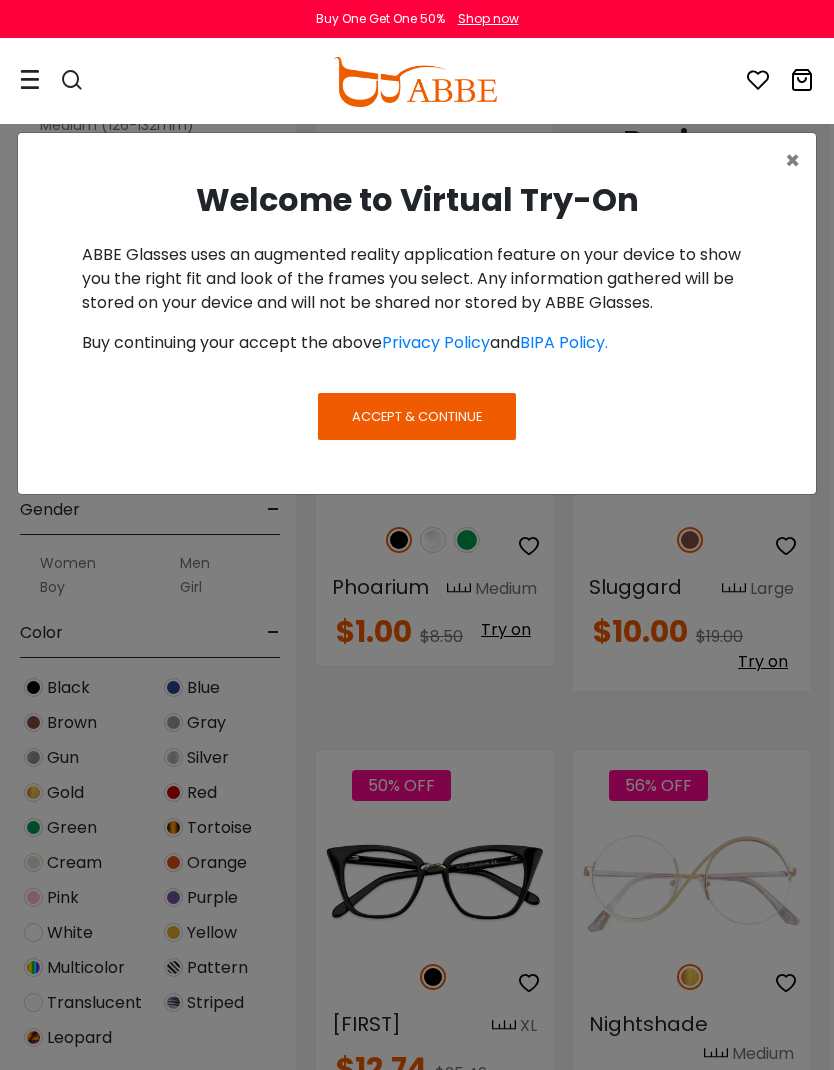 click on "Accept & Continue" at bounding box center [417, 416] 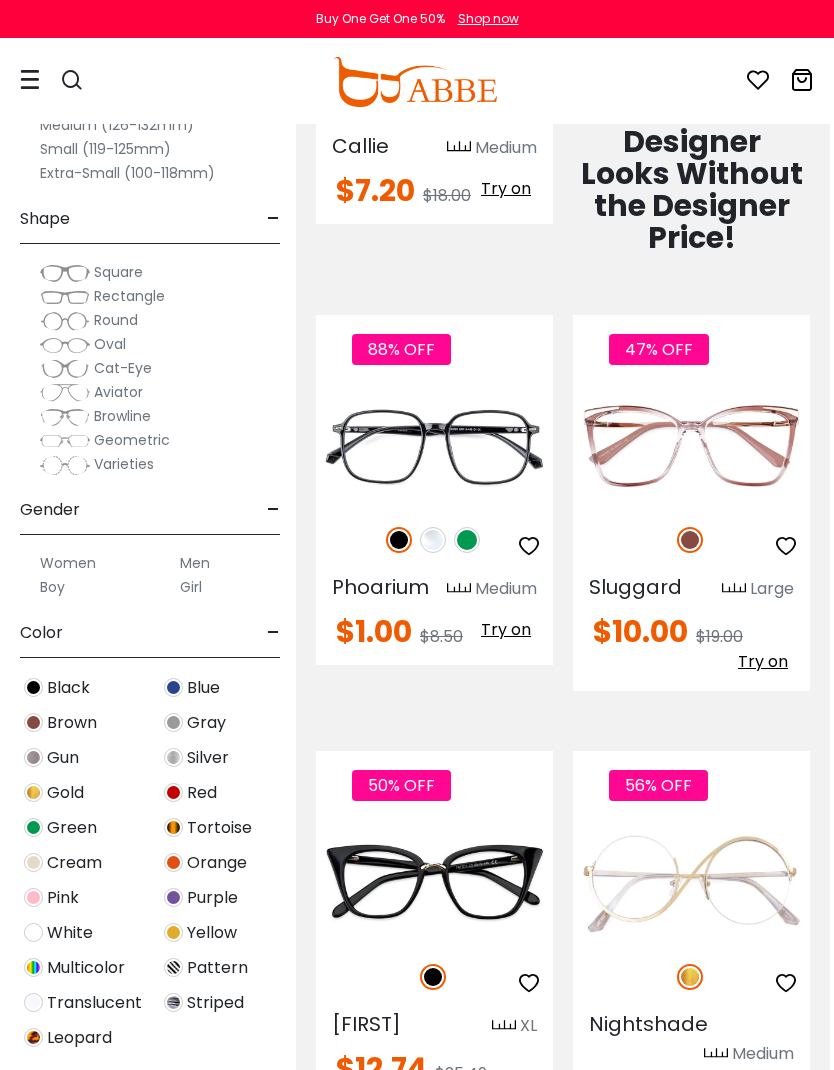 click on "Try on" at bounding box center (506, 629) 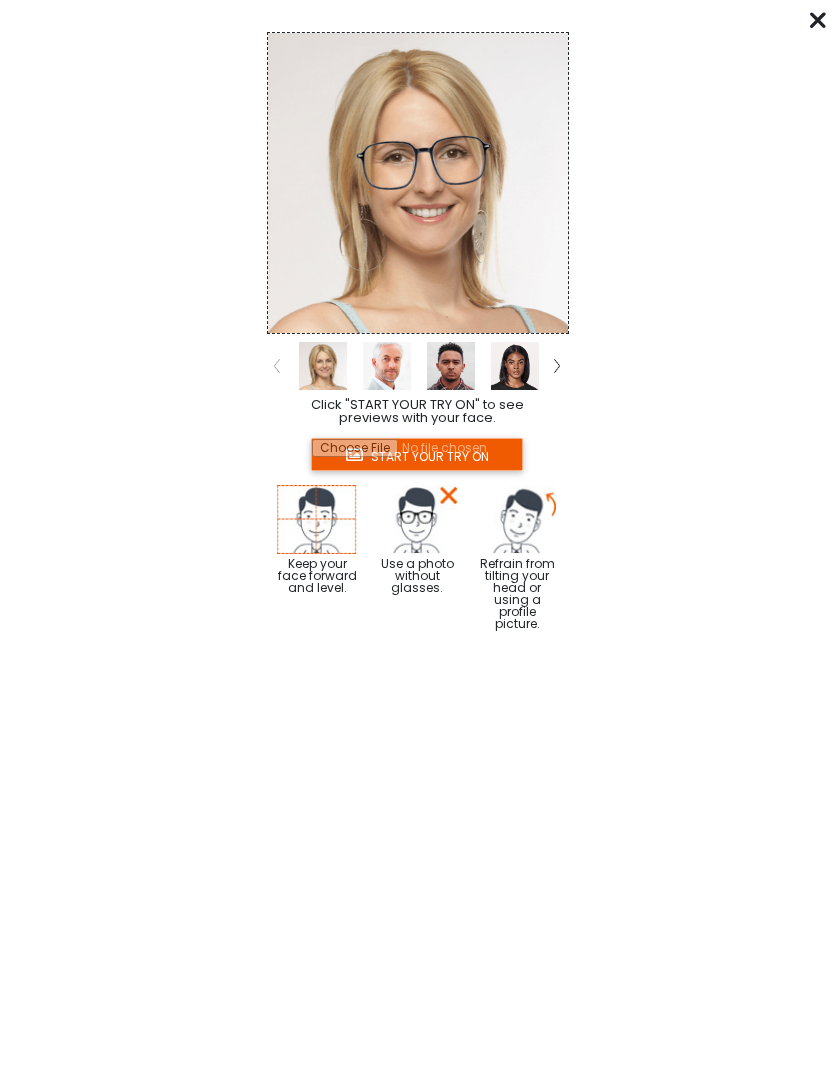 click at bounding box center (416, 454) 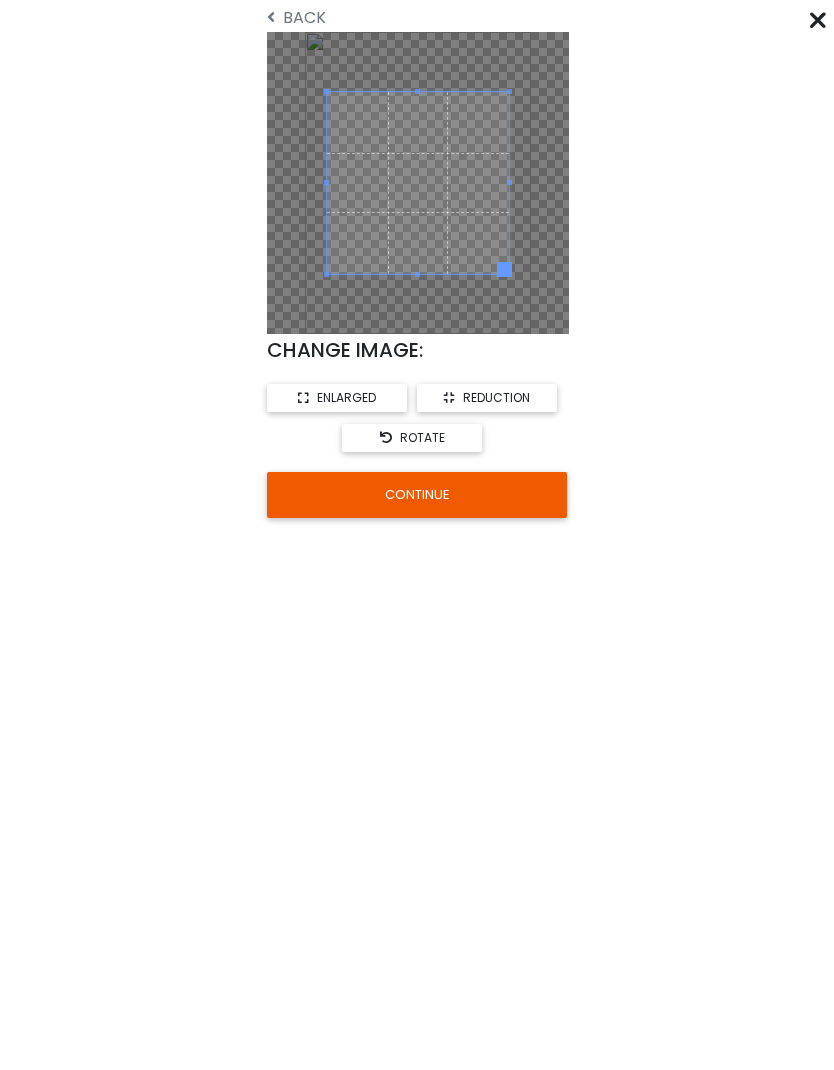 click on "CONTINUE" at bounding box center (417, 495) 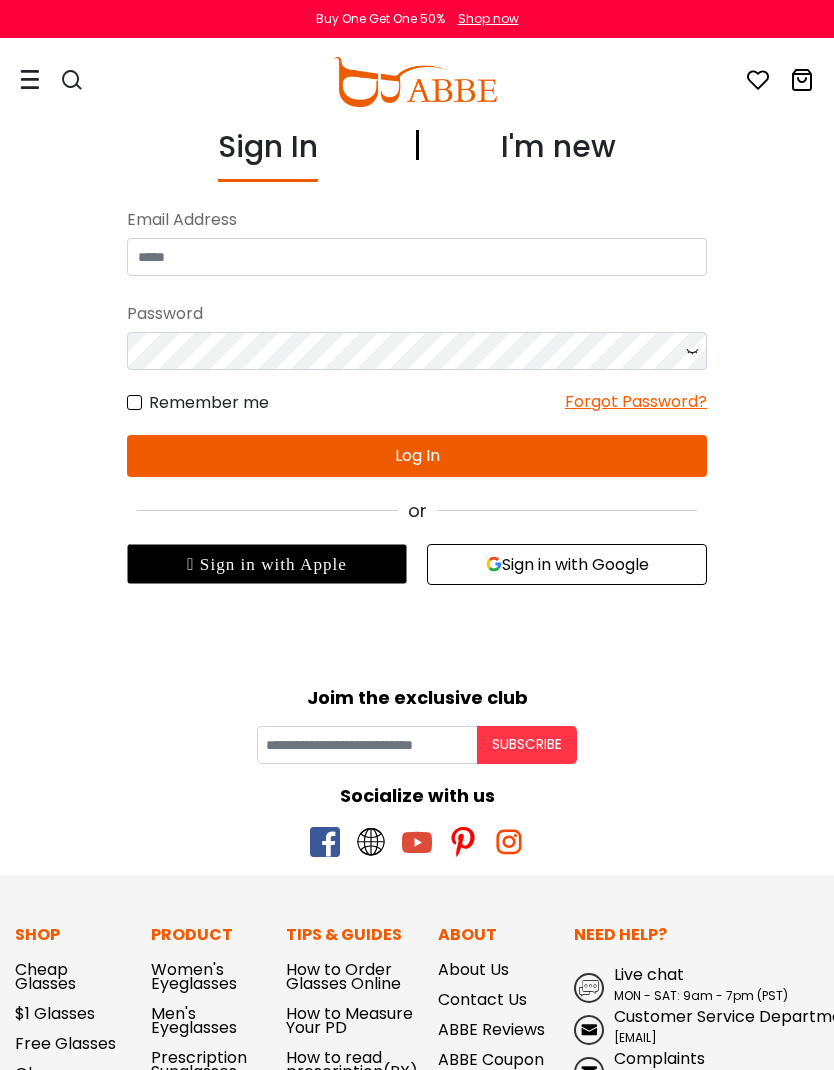 scroll, scrollTop: 0, scrollLeft: 0, axis: both 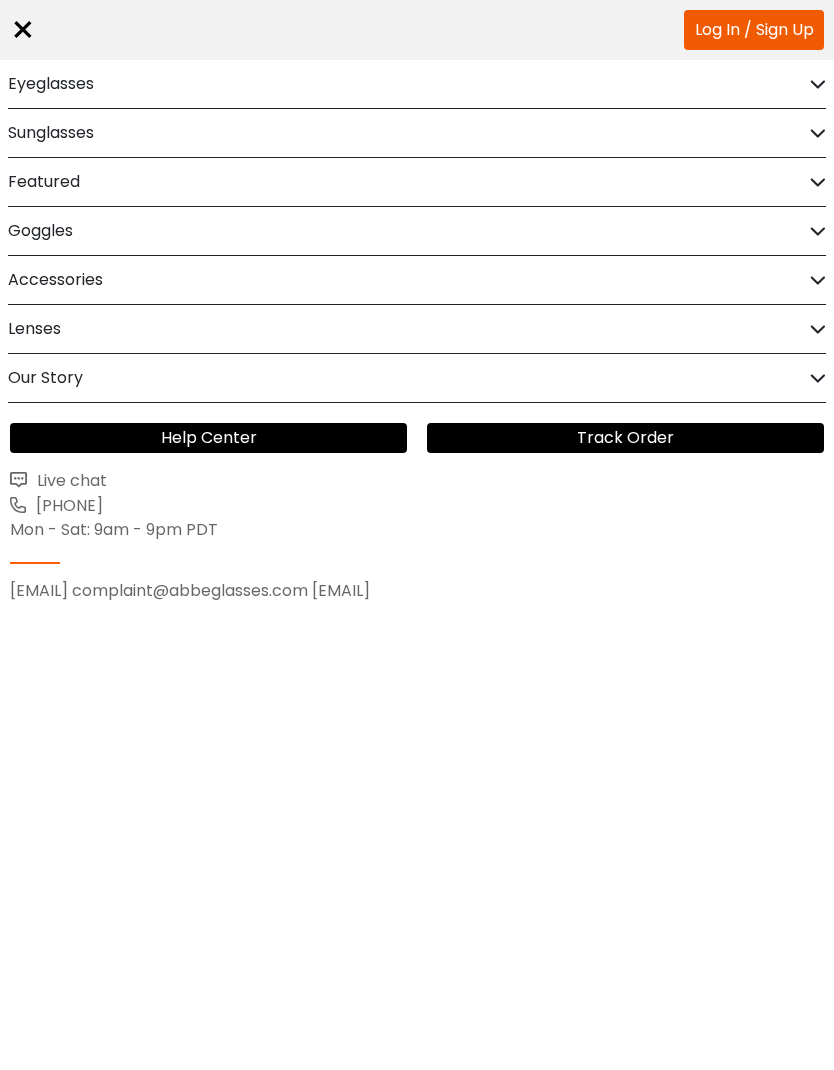click on "Eyeglasses" at bounding box center (51, 84) 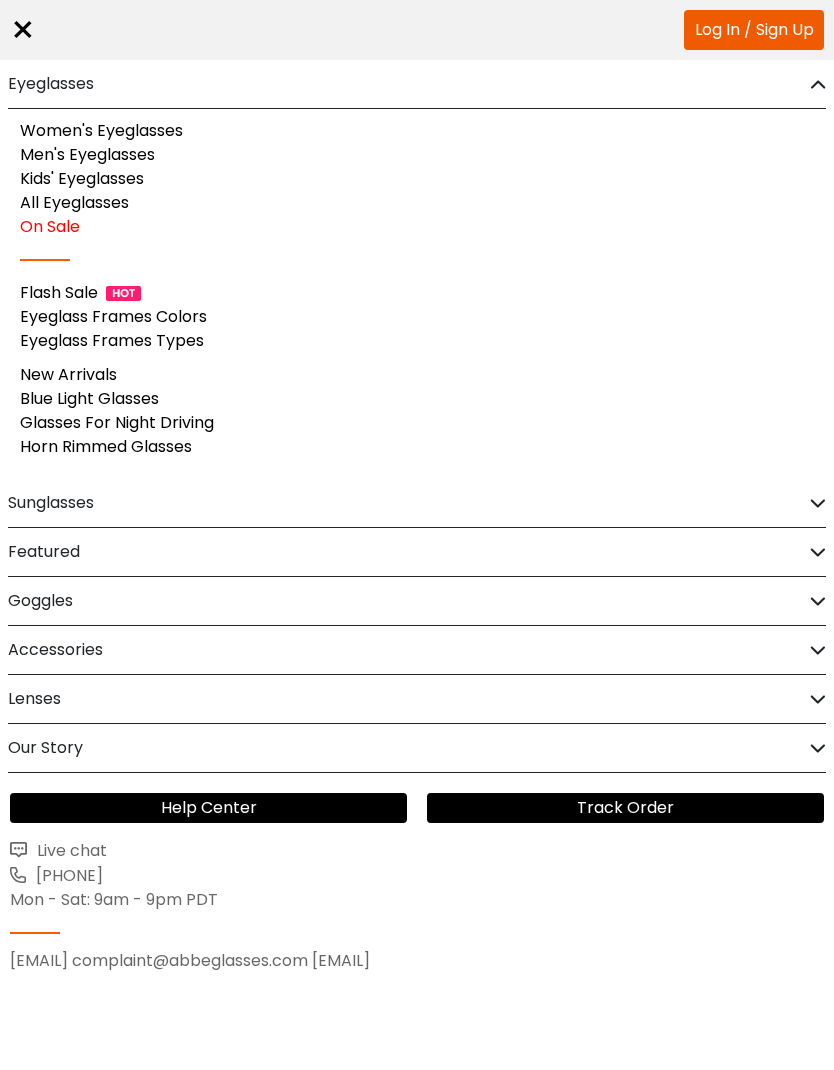 click on "Women's Eyeglasses" at bounding box center (101, 130) 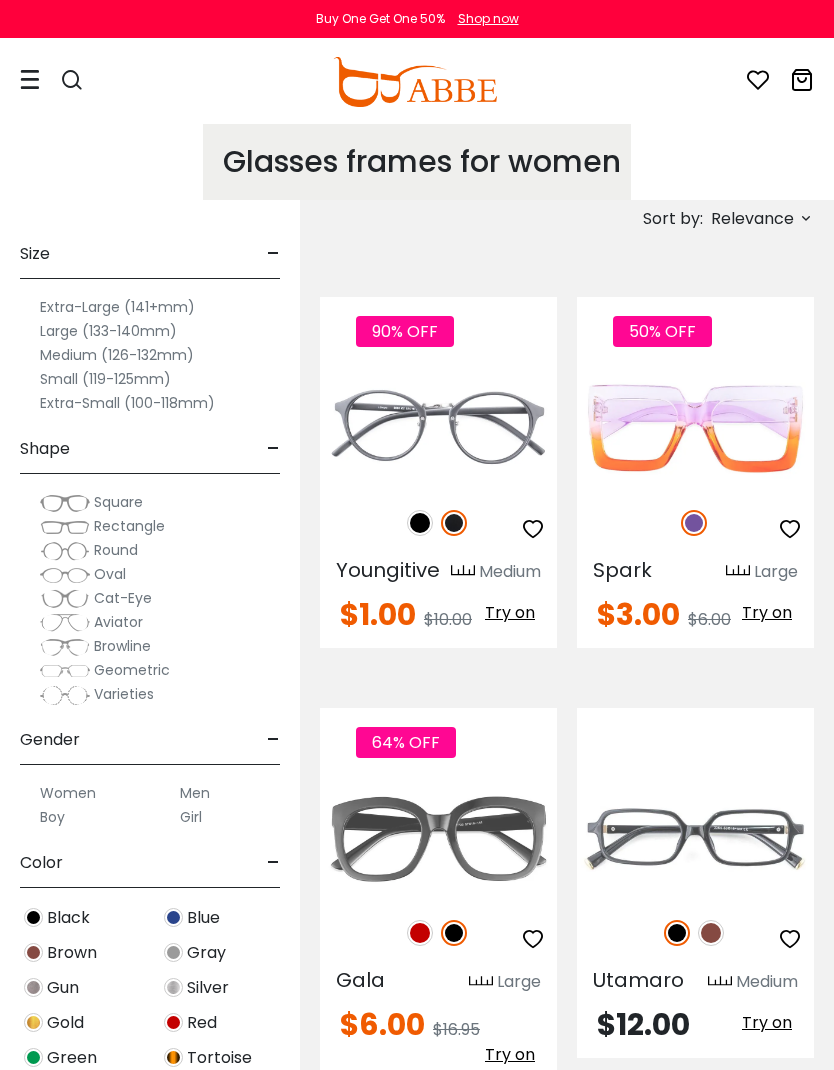 scroll, scrollTop: 0, scrollLeft: 0, axis: both 